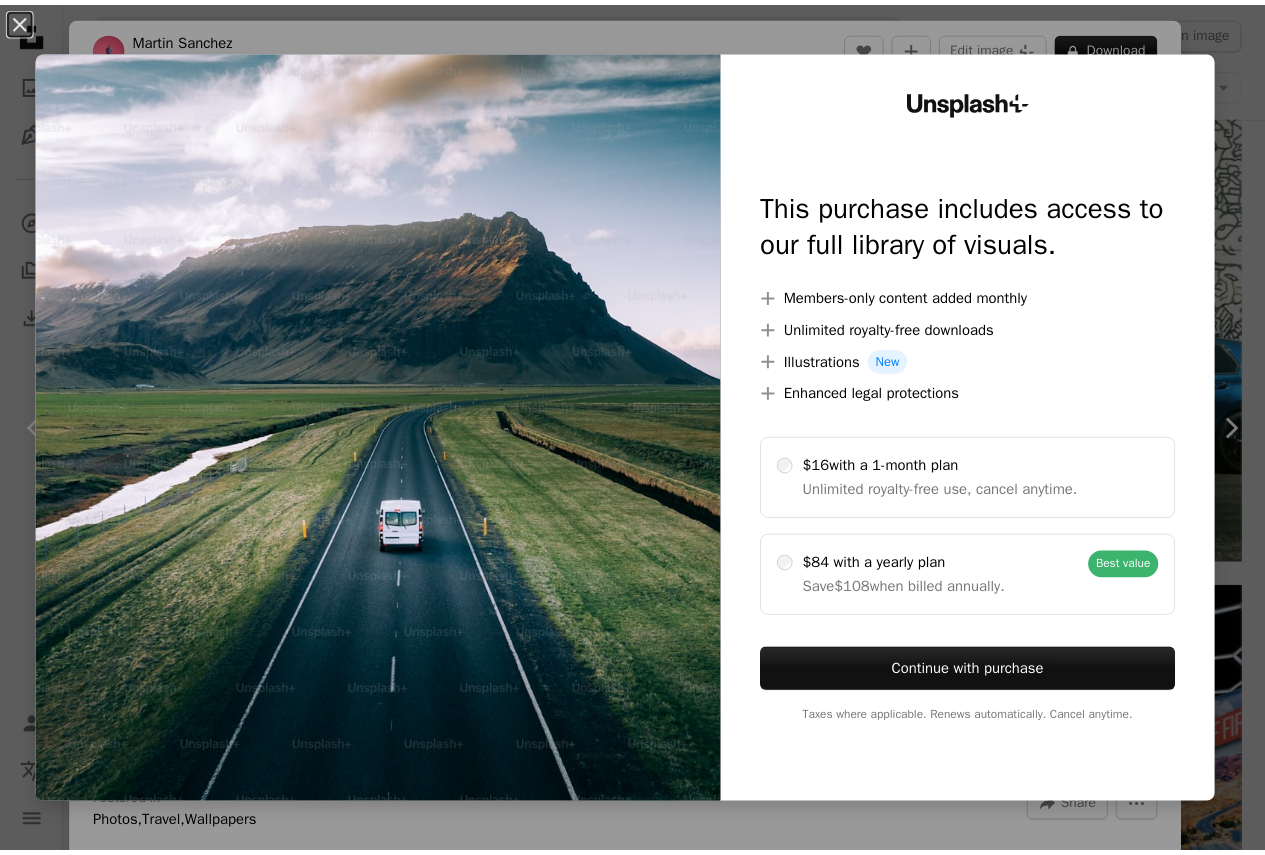 scroll, scrollTop: 35337, scrollLeft: 0, axis: vertical 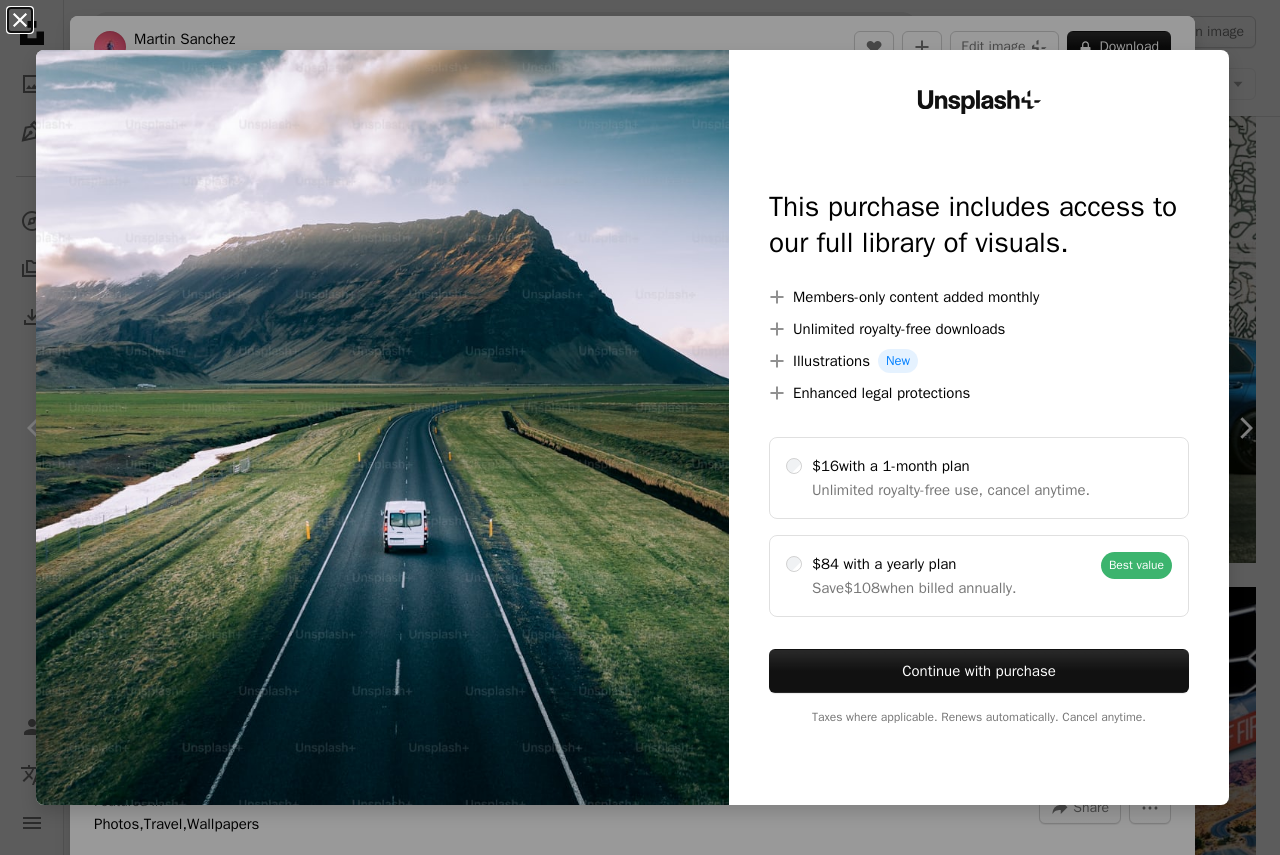 click on "An X shape" at bounding box center [20, 20] 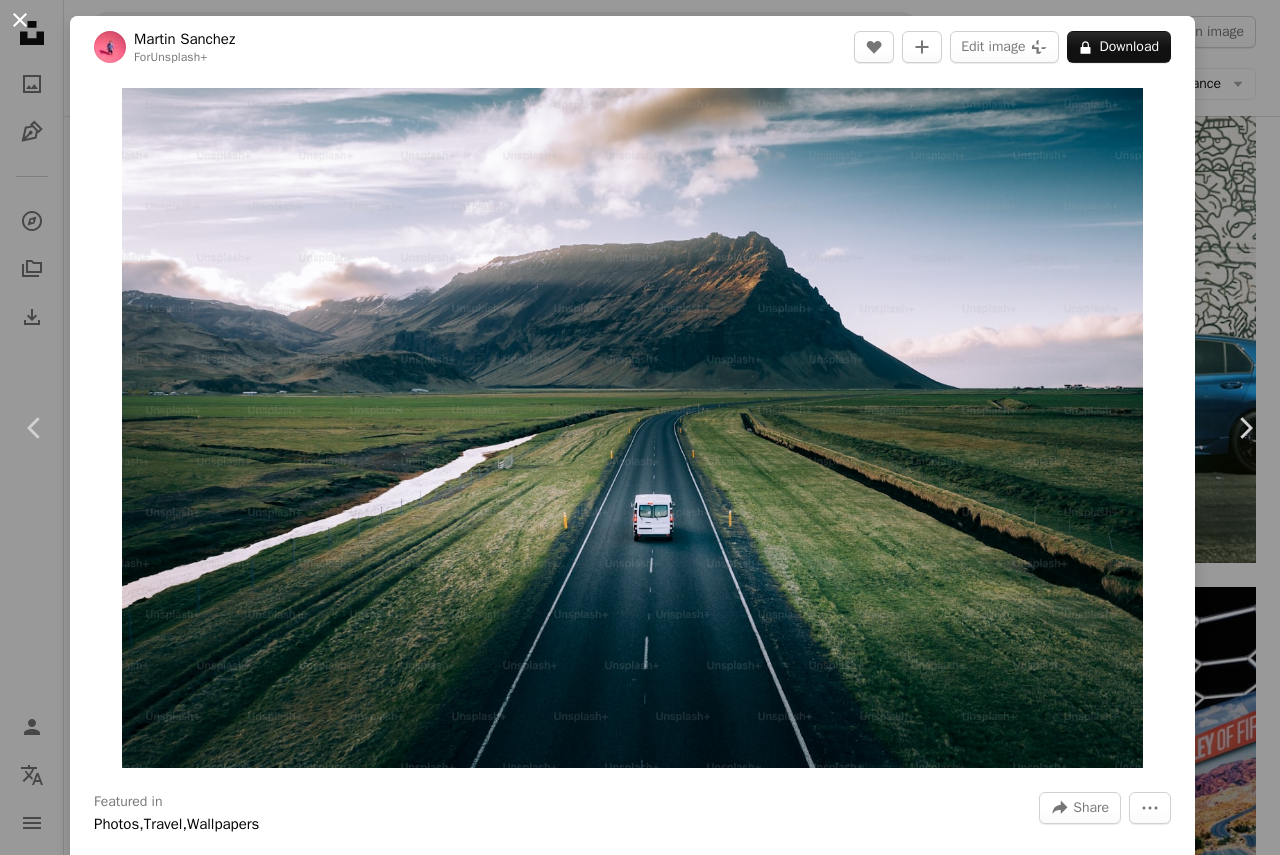 click on "An X shape" at bounding box center (20, 20) 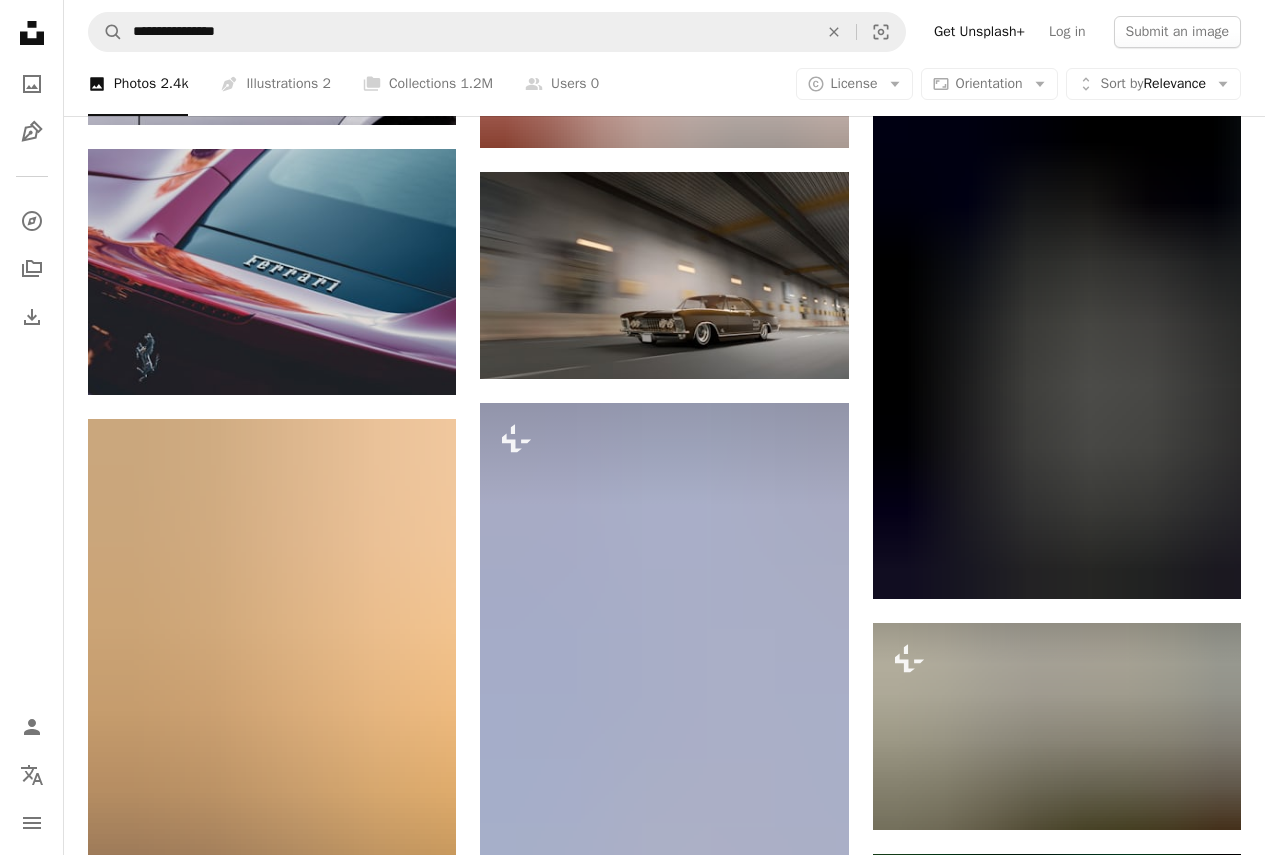 scroll, scrollTop: 48537, scrollLeft: 0, axis: vertical 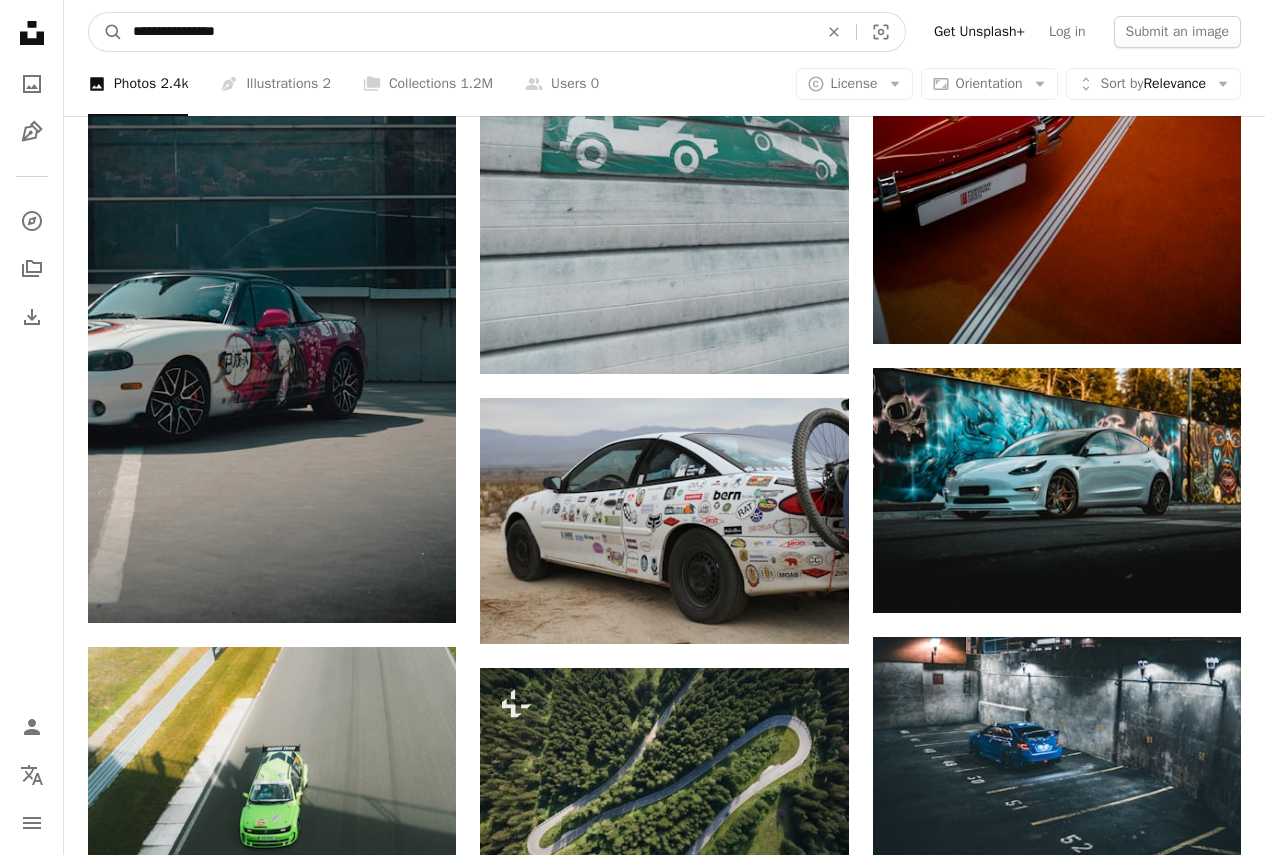 click on "**********" at bounding box center (467, 32) 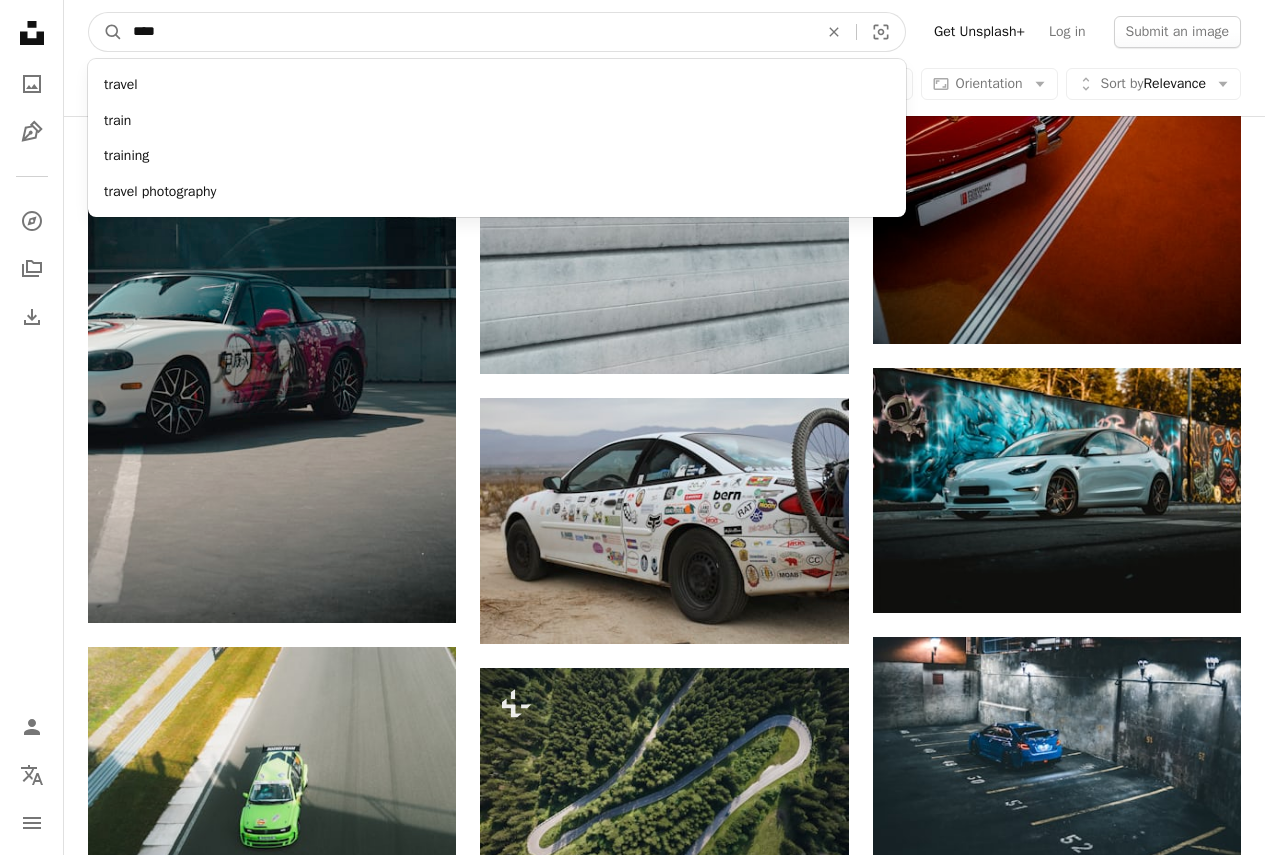 type on "*****" 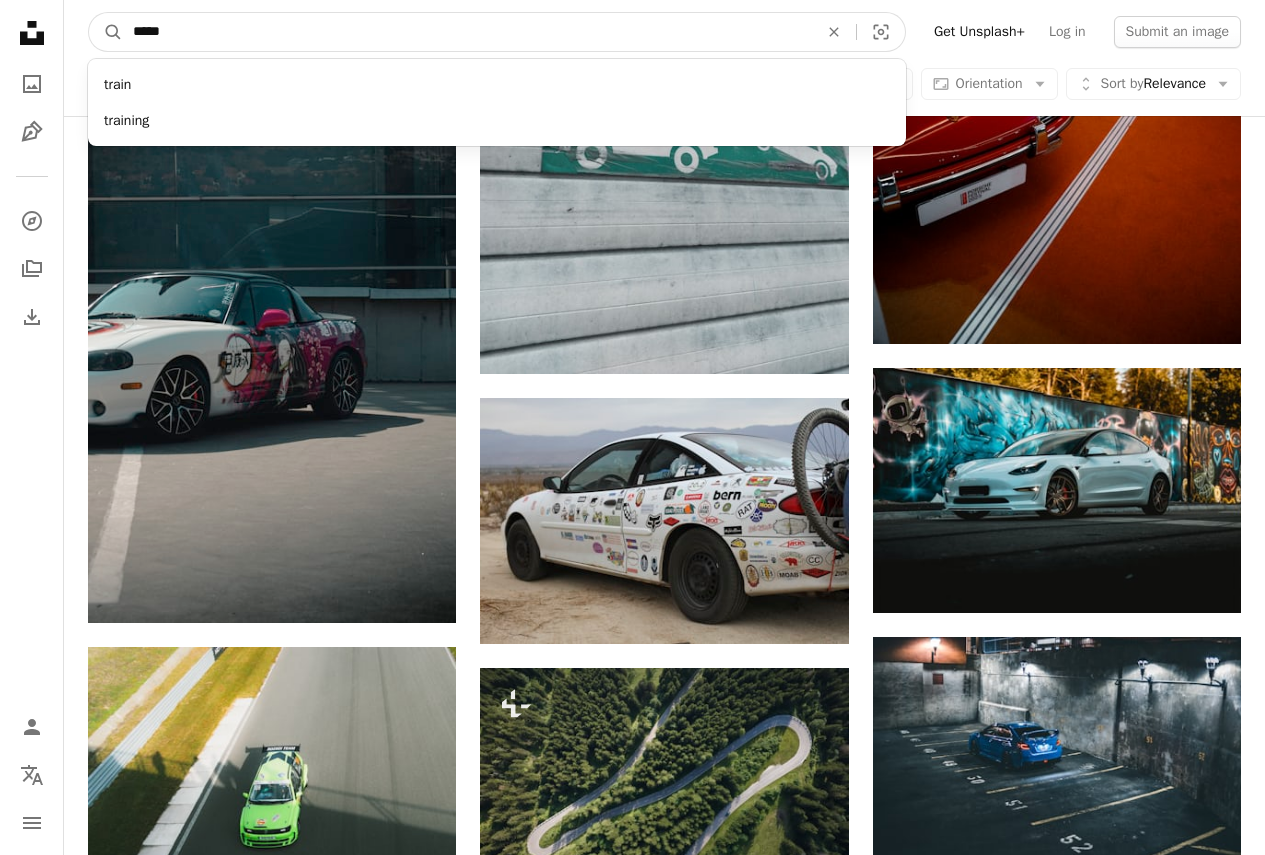 click on "A magnifying glass" at bounding box center [106, 32] 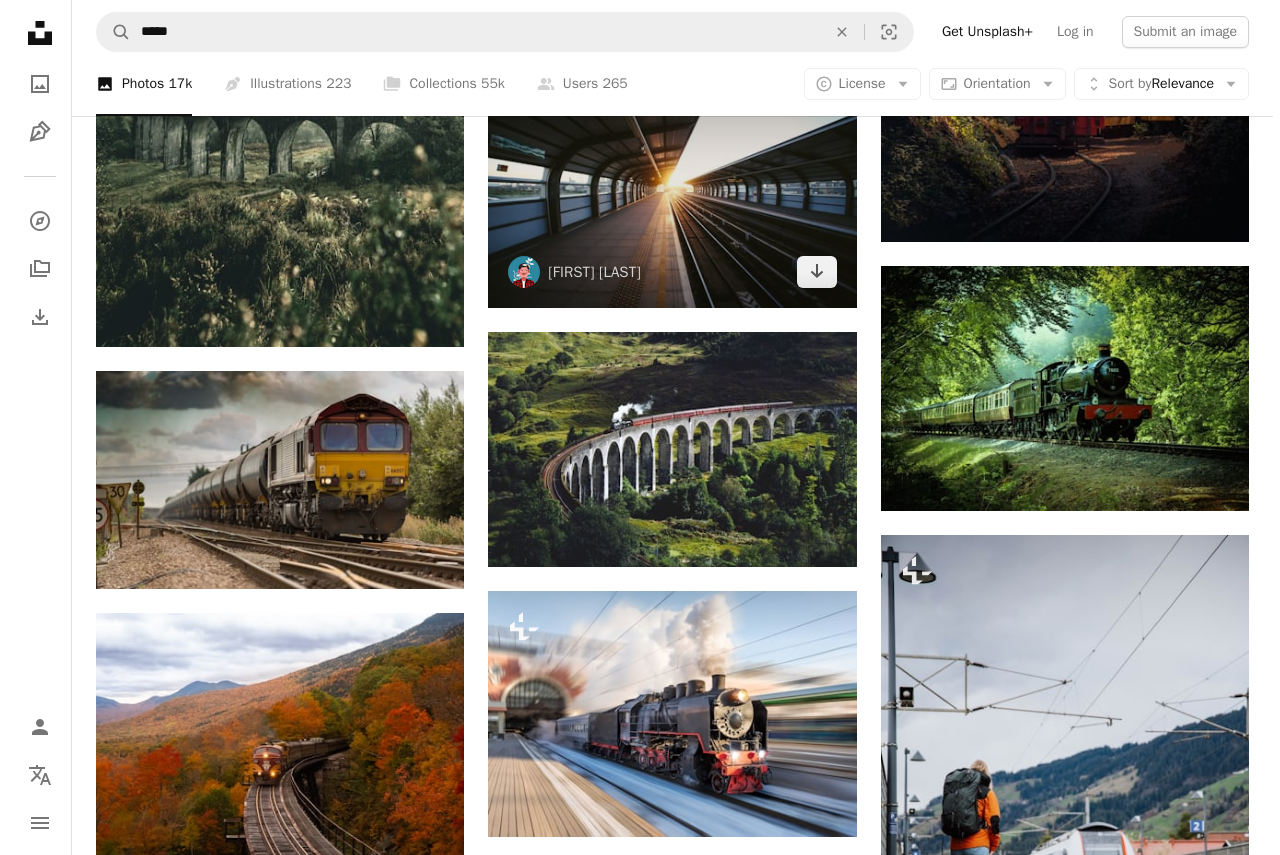 scroll, scrollTop: 1700, scrollLeft: 0, axis: vertical 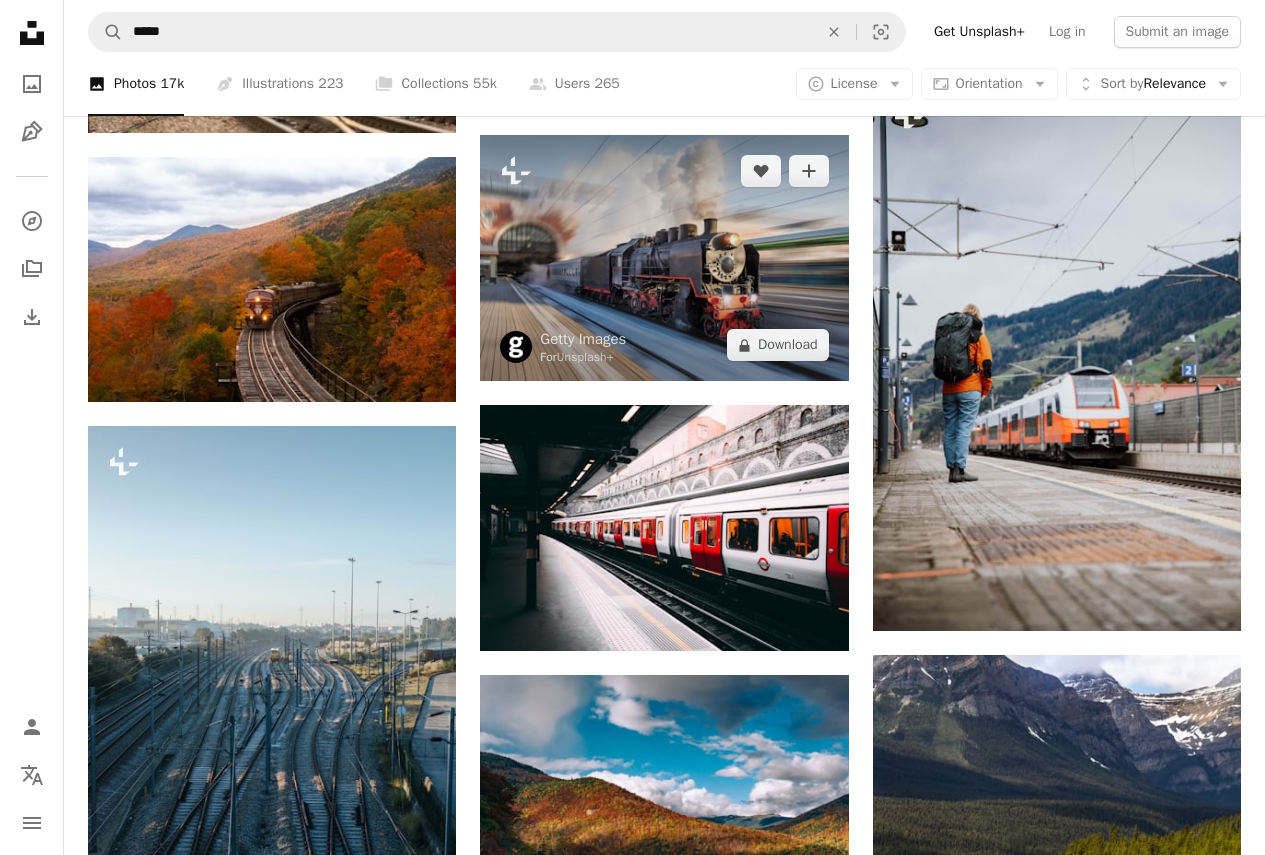click at bounding box center [664, 258] 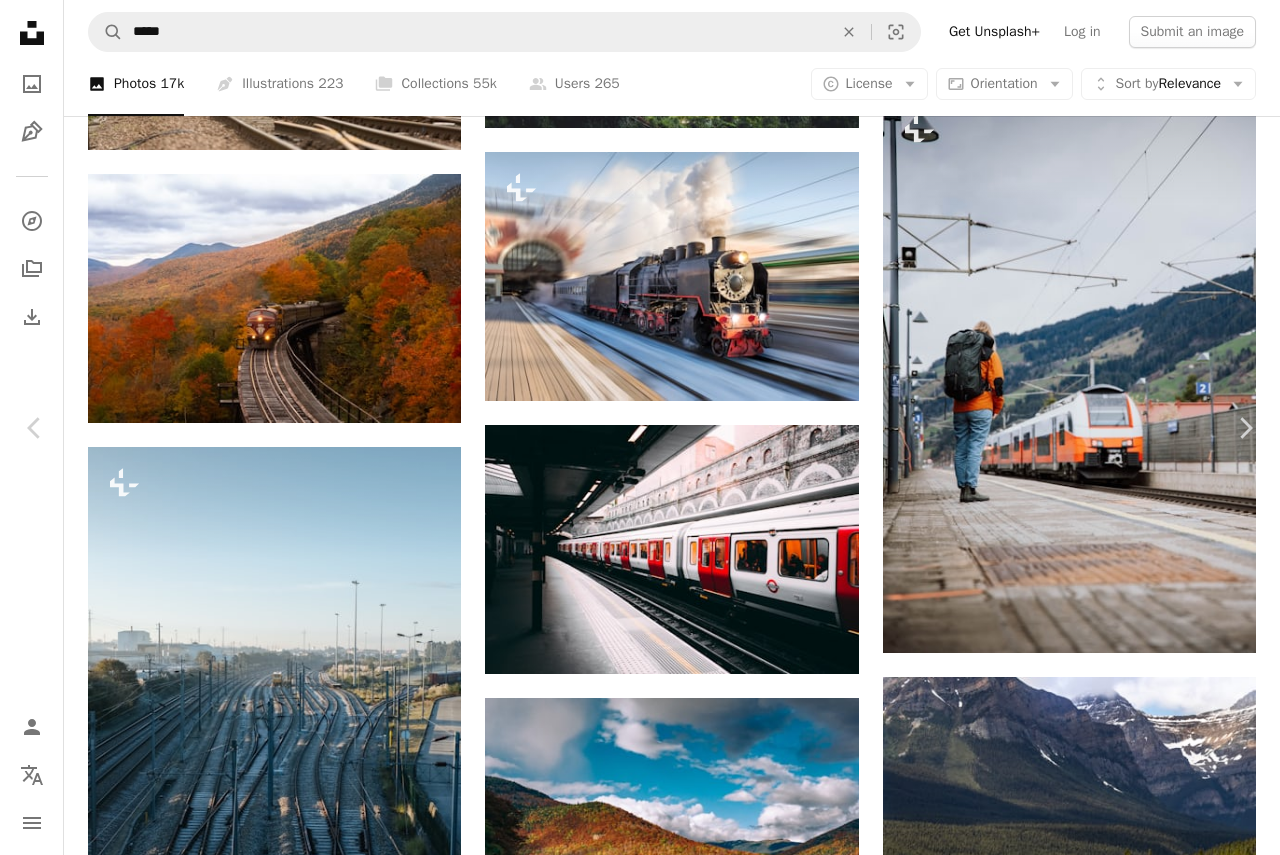 click on "A lock   Download" at bounding box center (1119, 2778) 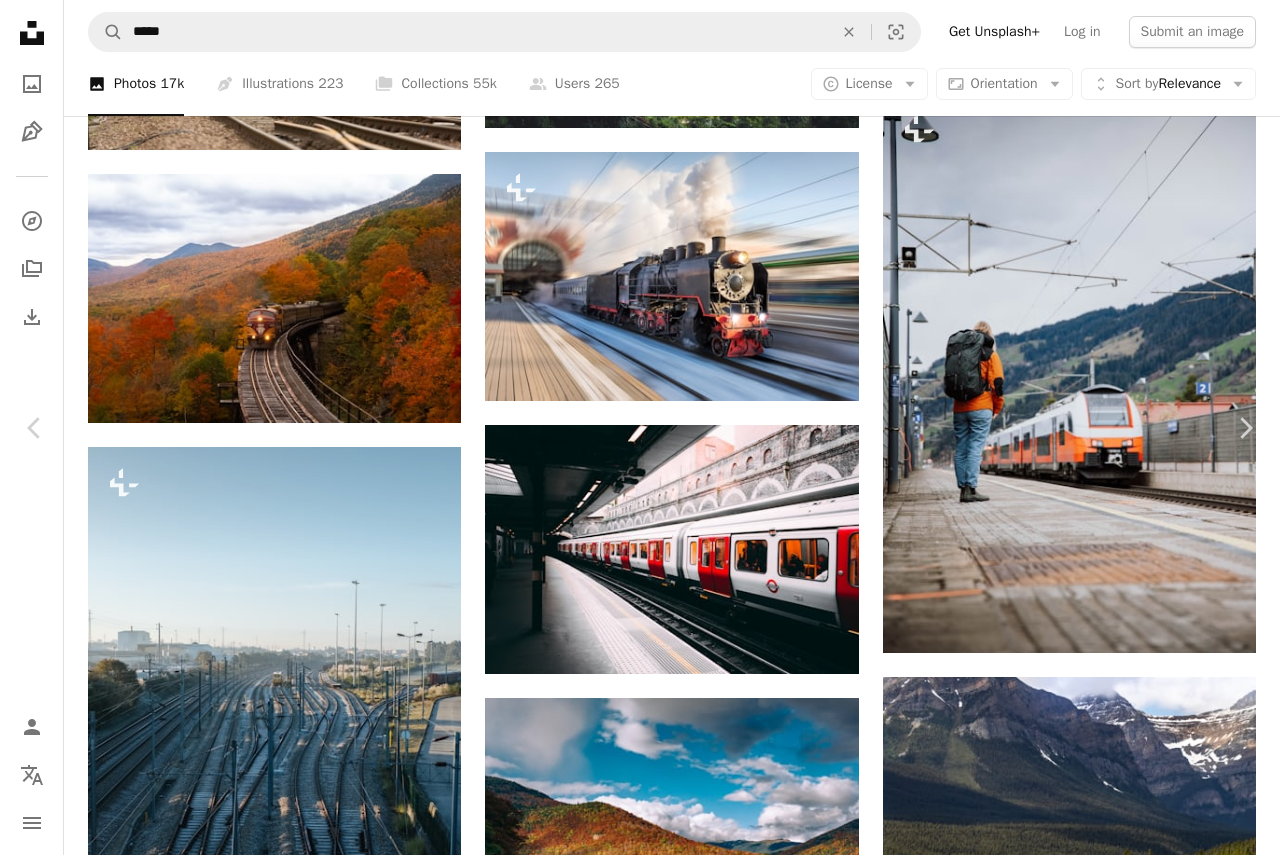 click at bounding box center (382, 3158) 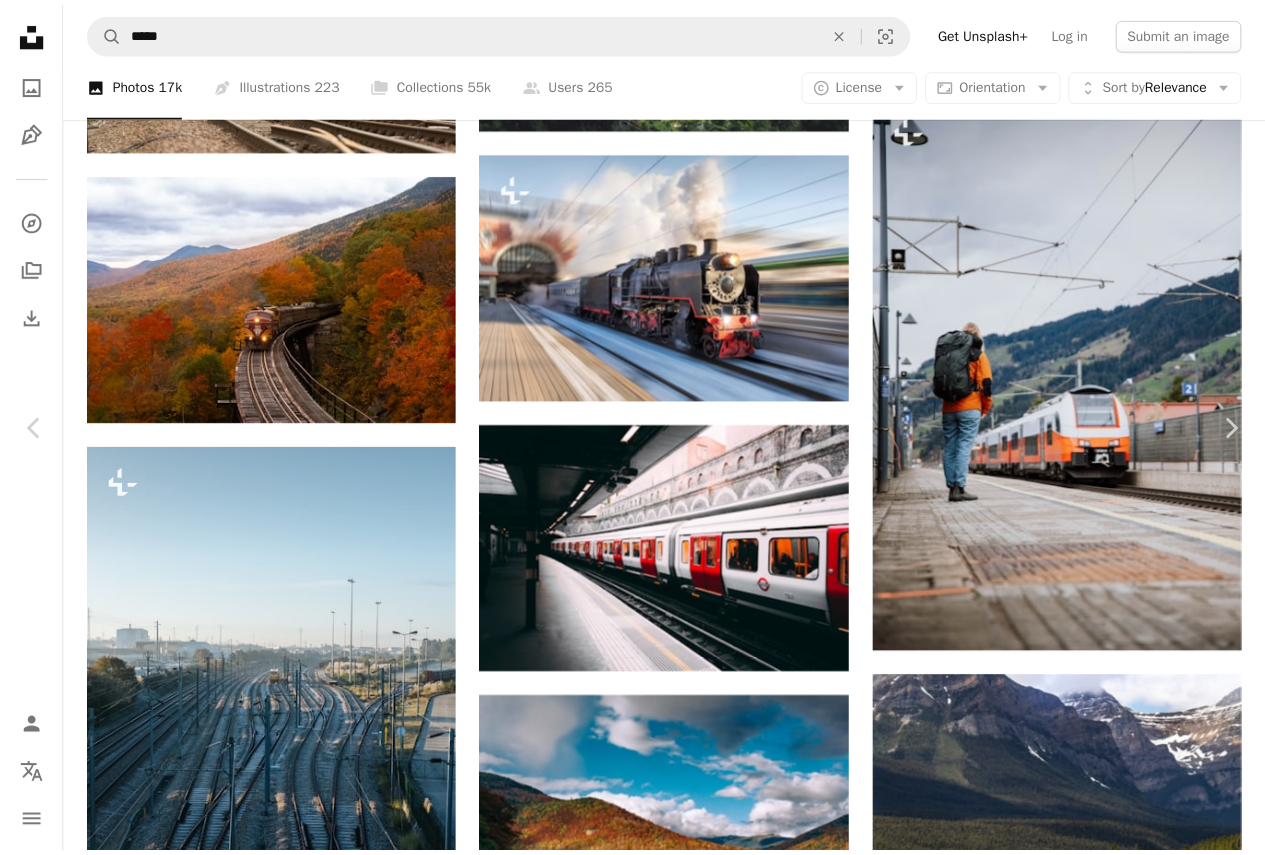 scroll, scrollTop: 0, scrollLeft: 0, axis: both 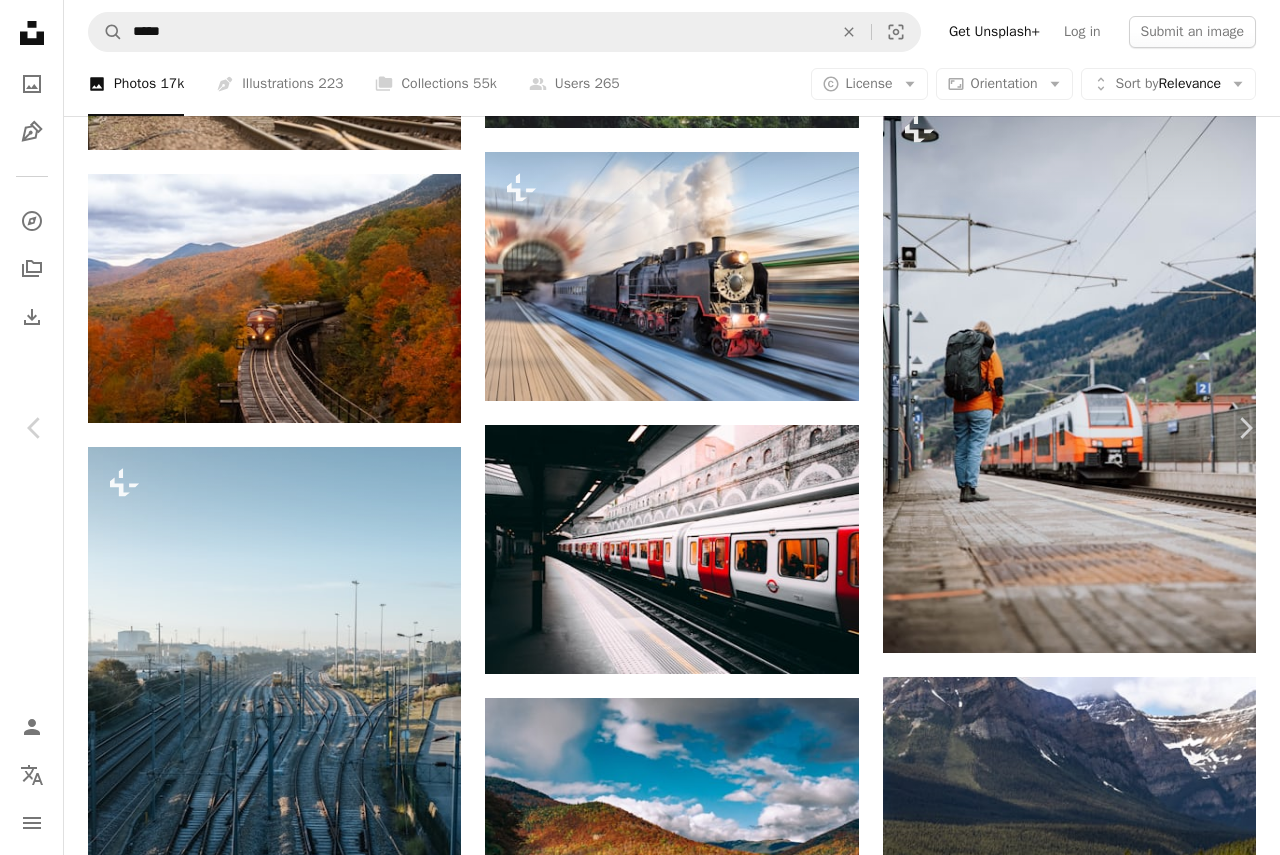 click on "A lock   Download" at bounding box center (1119, 2778) 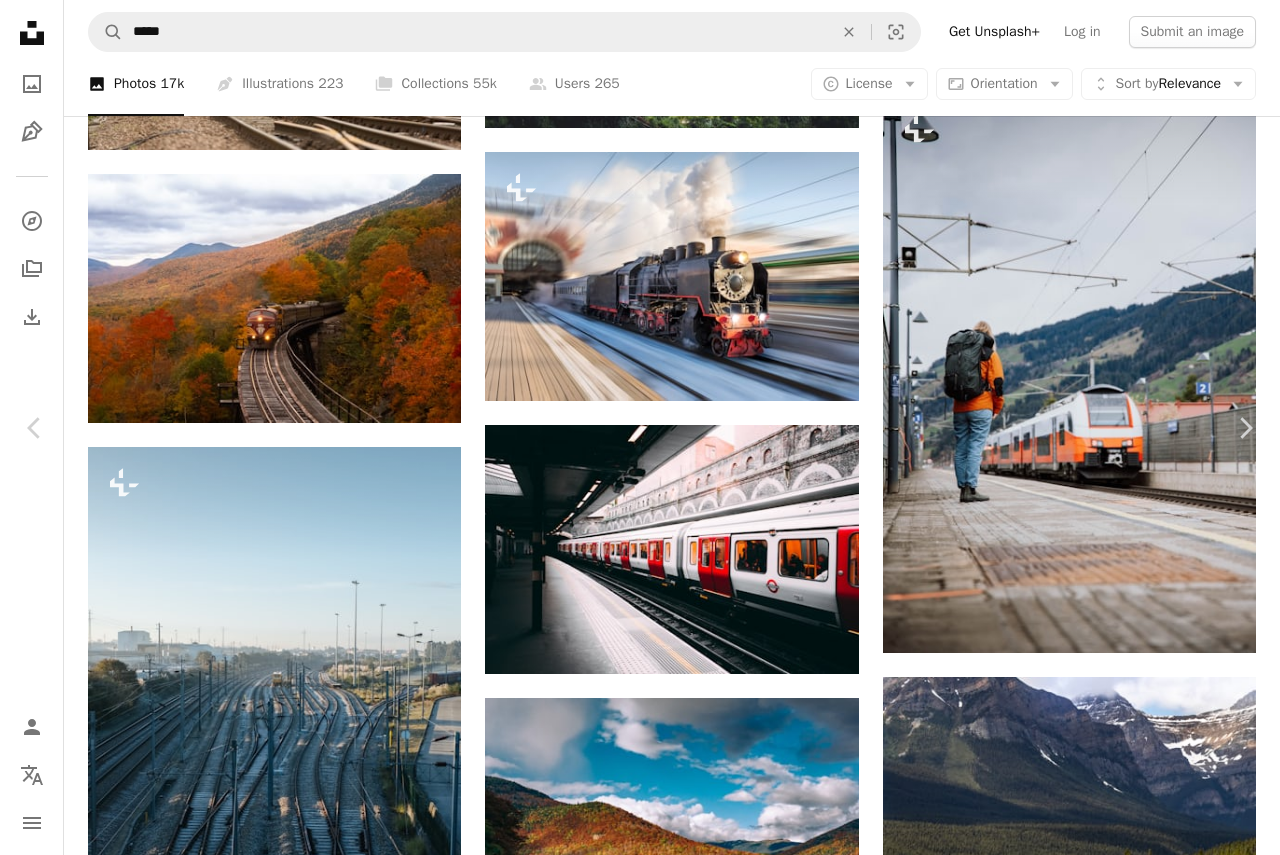 click on "An X shape" at bounding box center (20, 20) 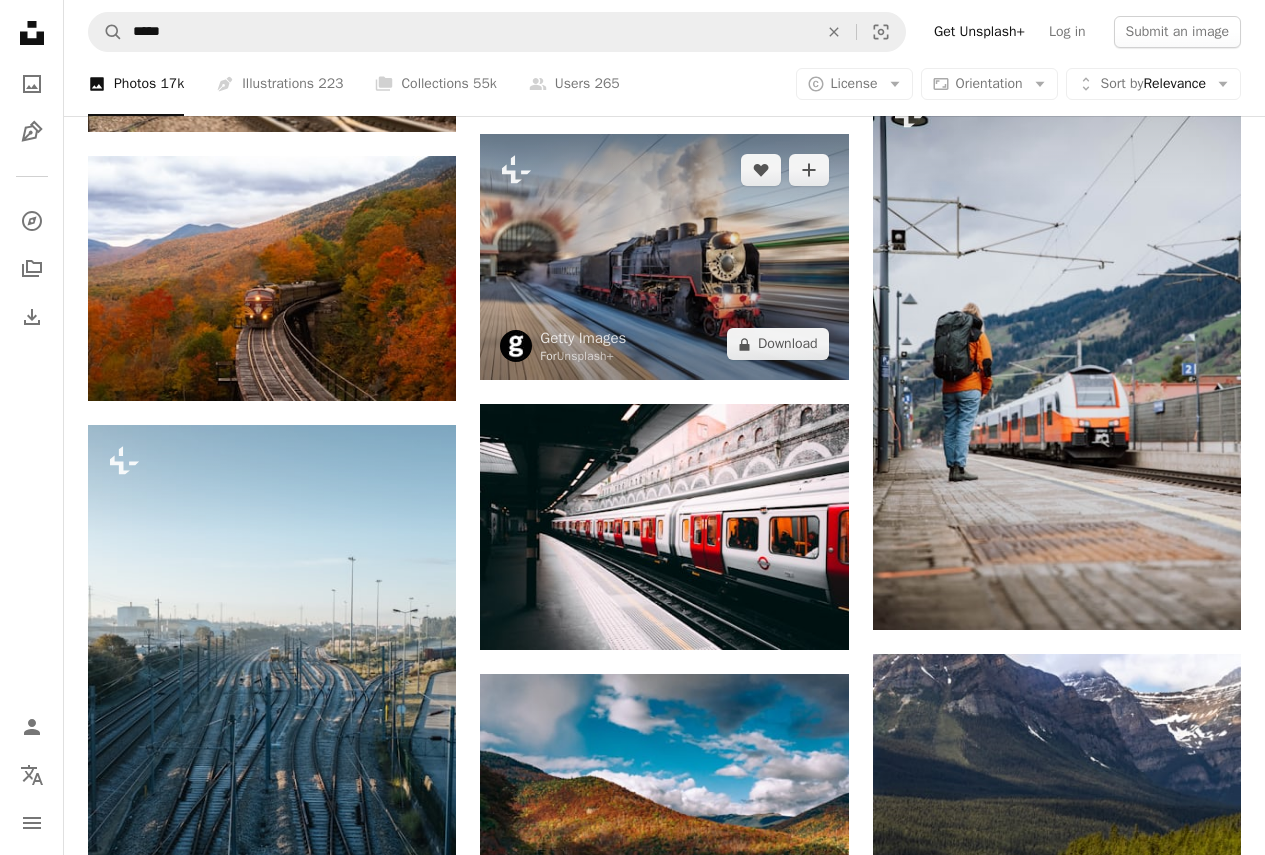 scroll, scrollTop: 1700, scrollLeft: 0, axis: vertical 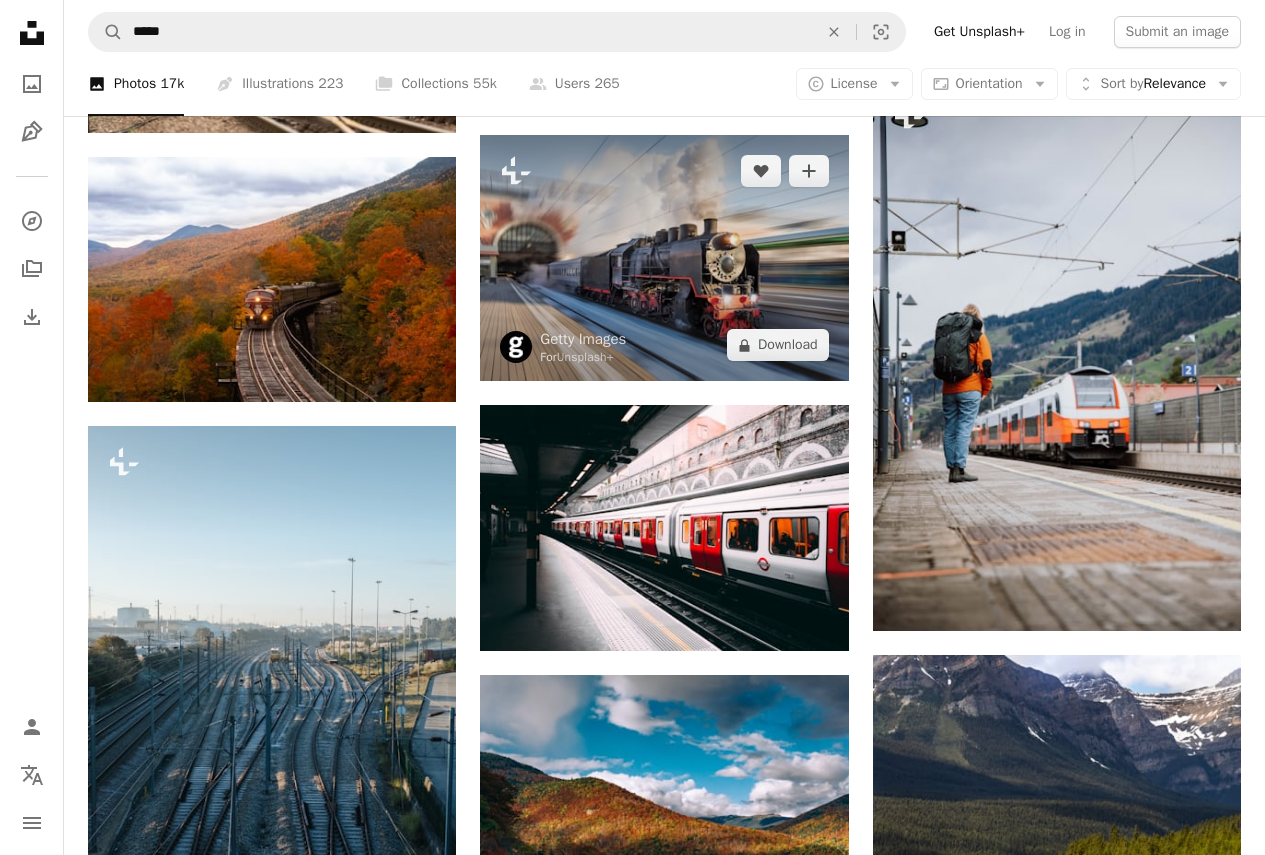 click at bounding box center [664, 258] 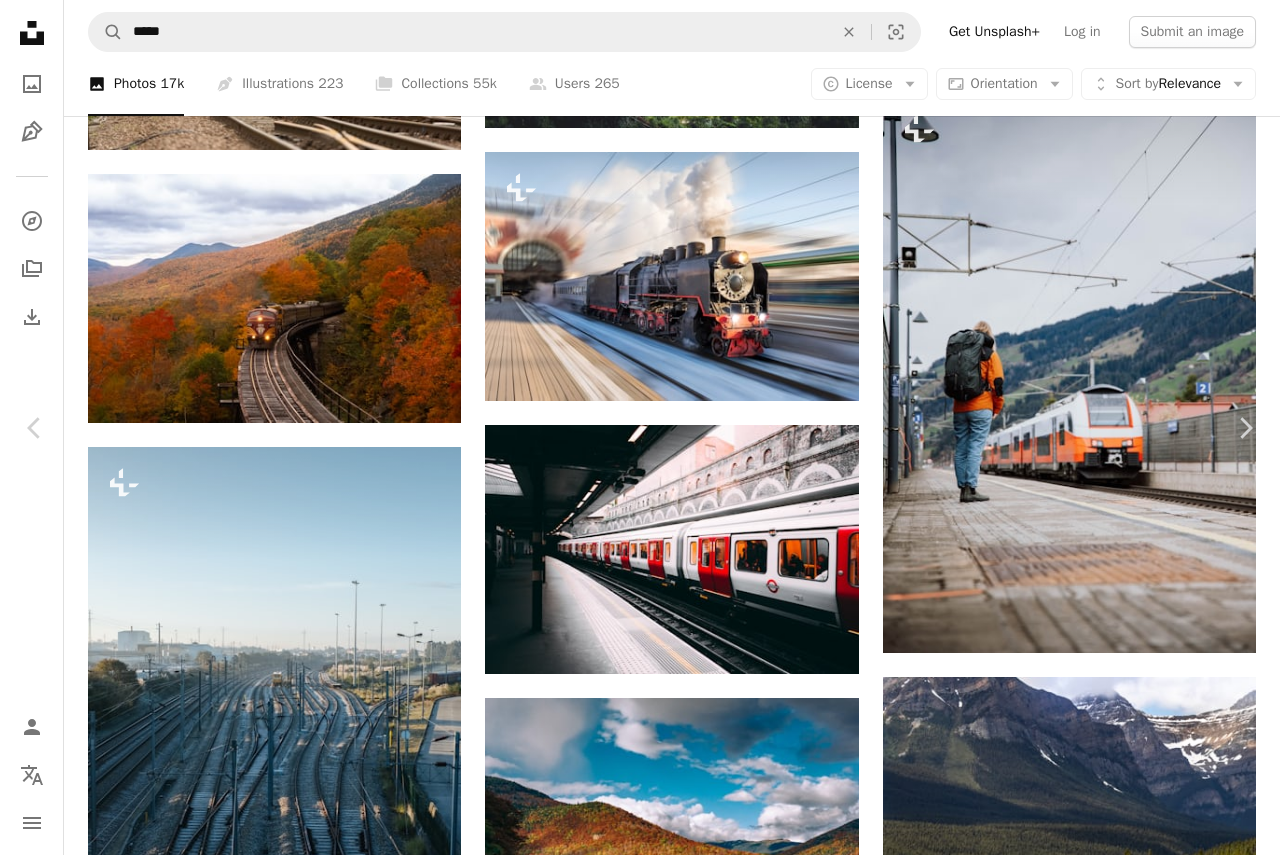 click on "An X shape" at bounding box center [20, 20] 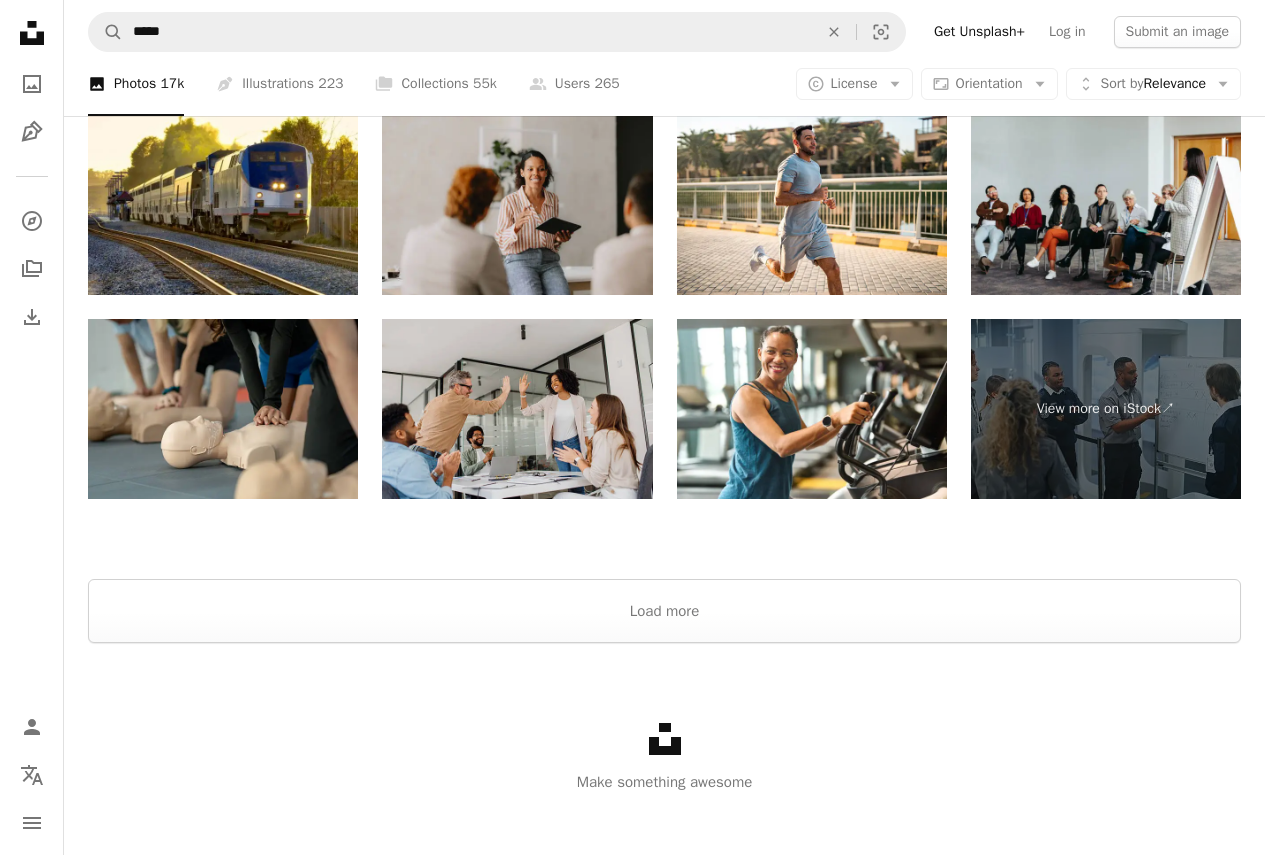 scroll, scrollTop: 3516, scrollLeft: 0, axis: vertical 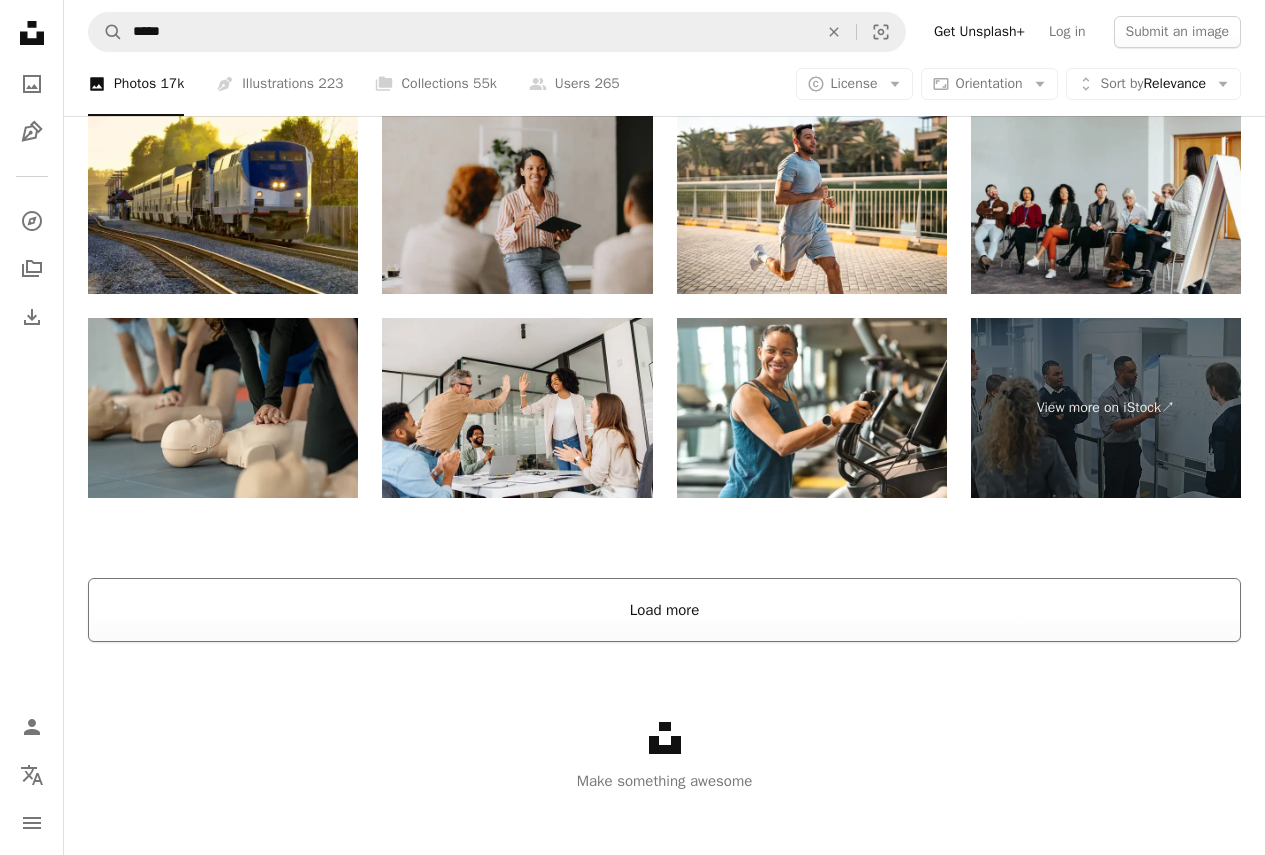 click on "Load more" at bounding box center [664, 610] 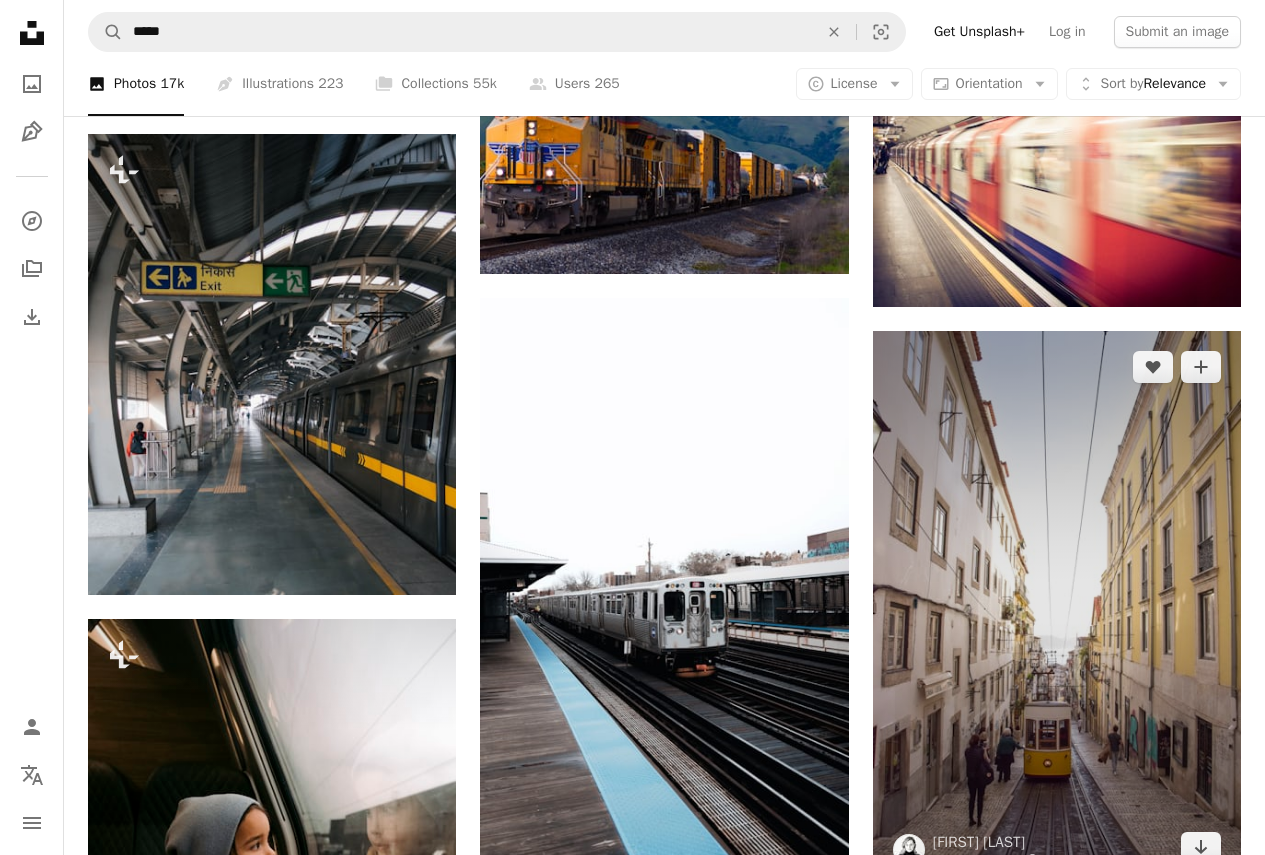 scroll, scrollTop: 6916, scrollLeft: 0, axis: vertical 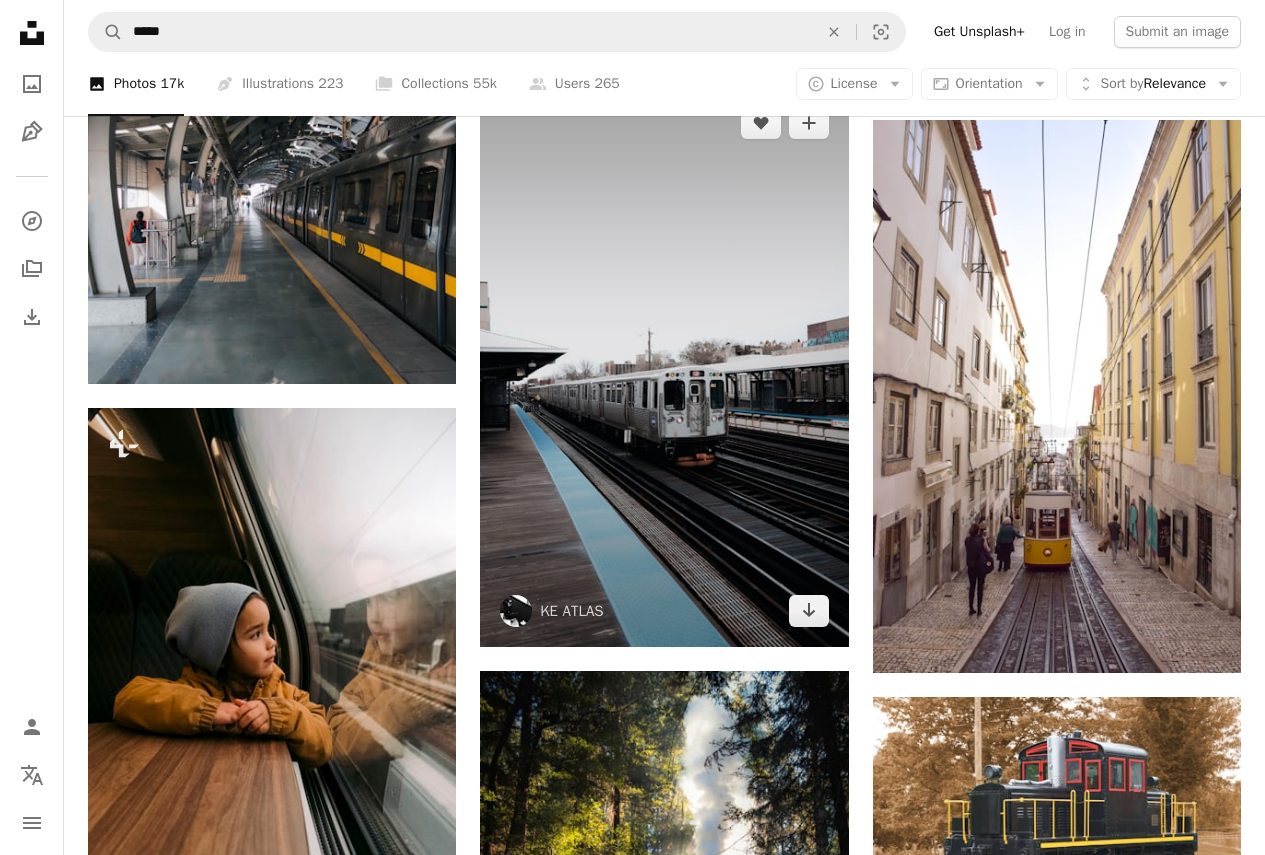 click at bounding box center (664, 367) 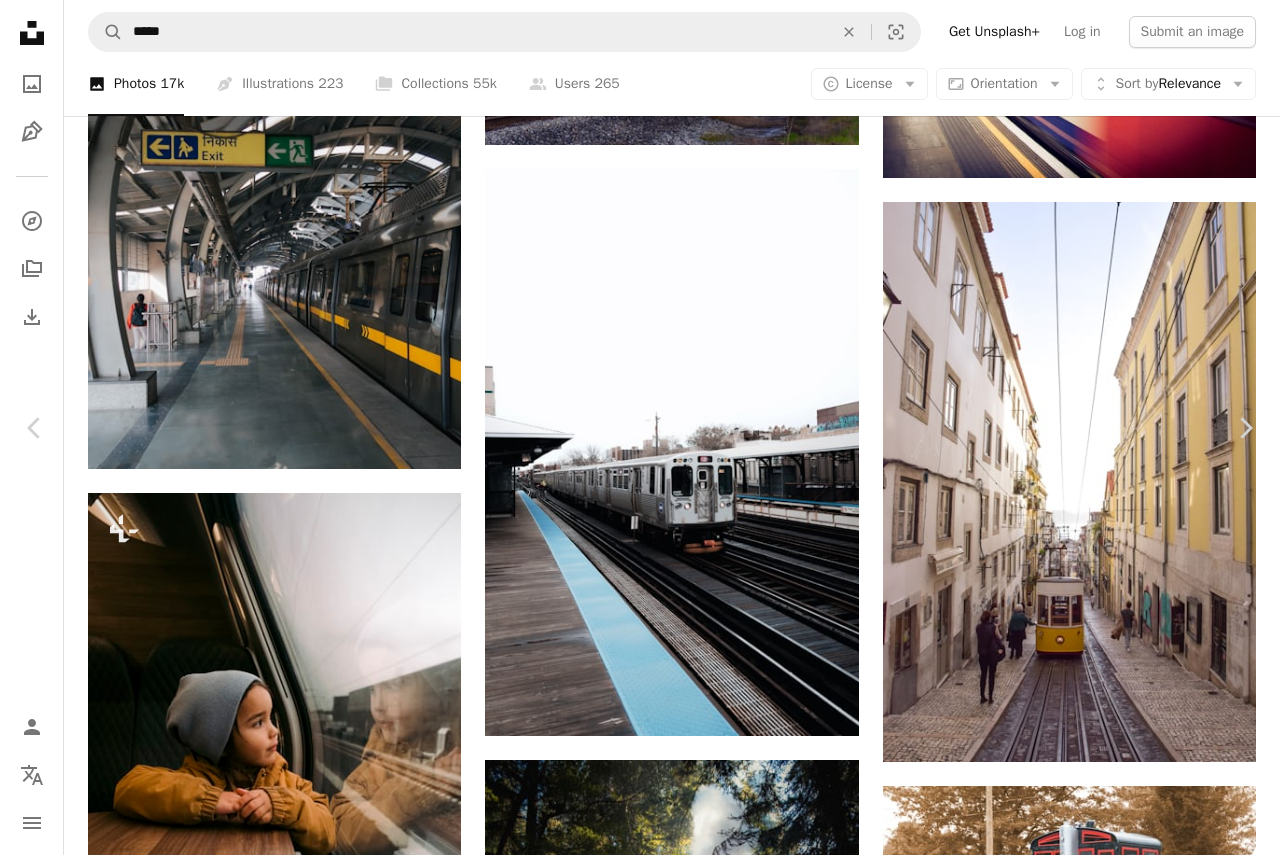 click on "An X shape" at bounding box center [20, 20] 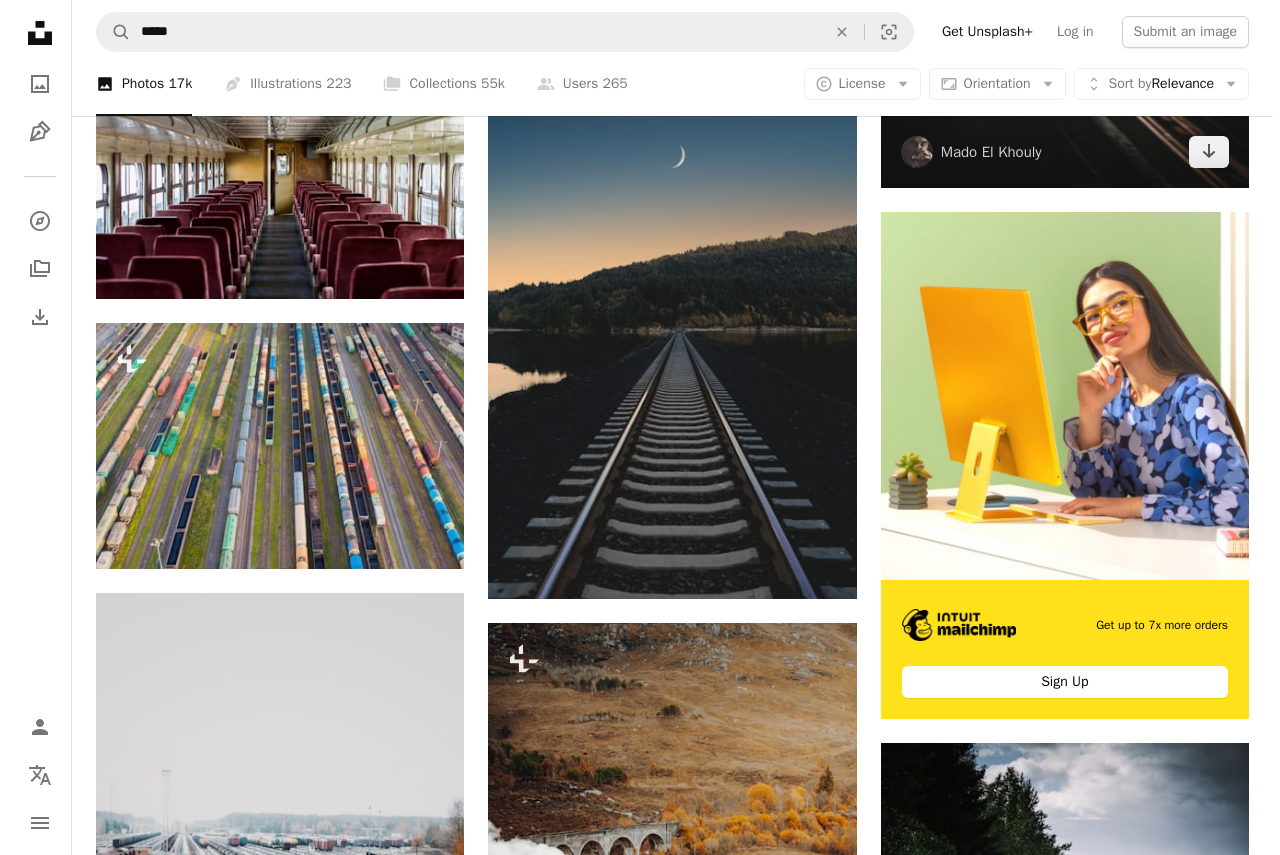 scroll, scrollTop: 7516, scrollLeft: 0, axis: vertical 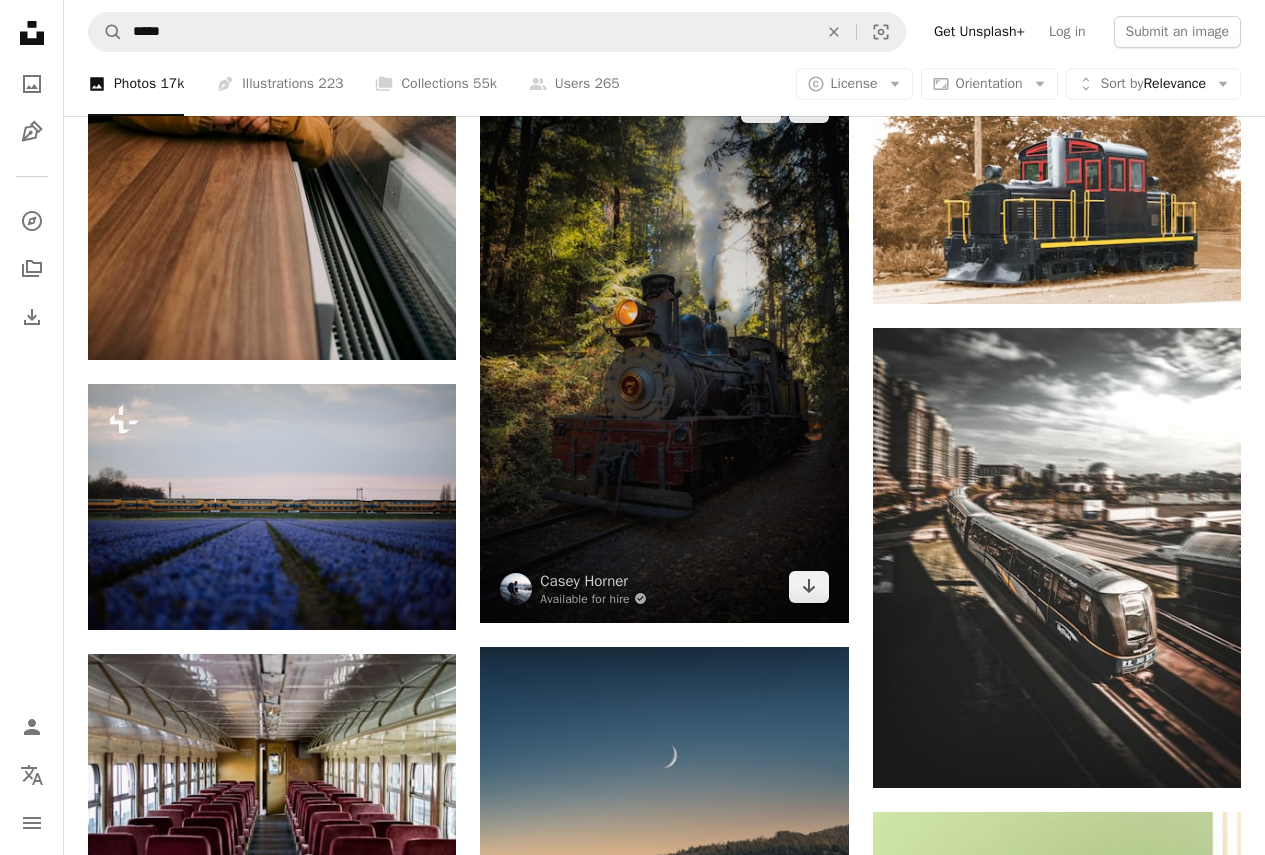 click at bounding box center [664, 347] 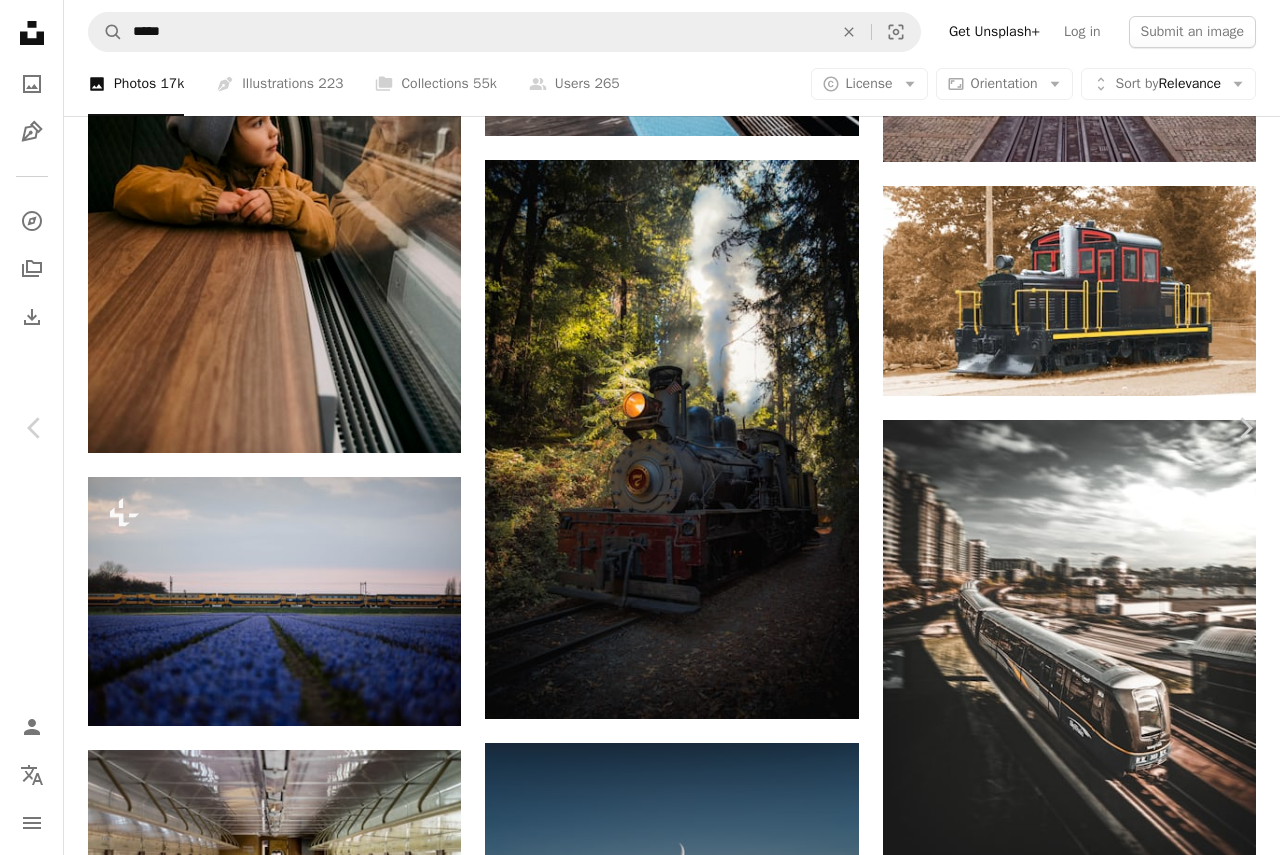click at bounding box center [633, 5249] 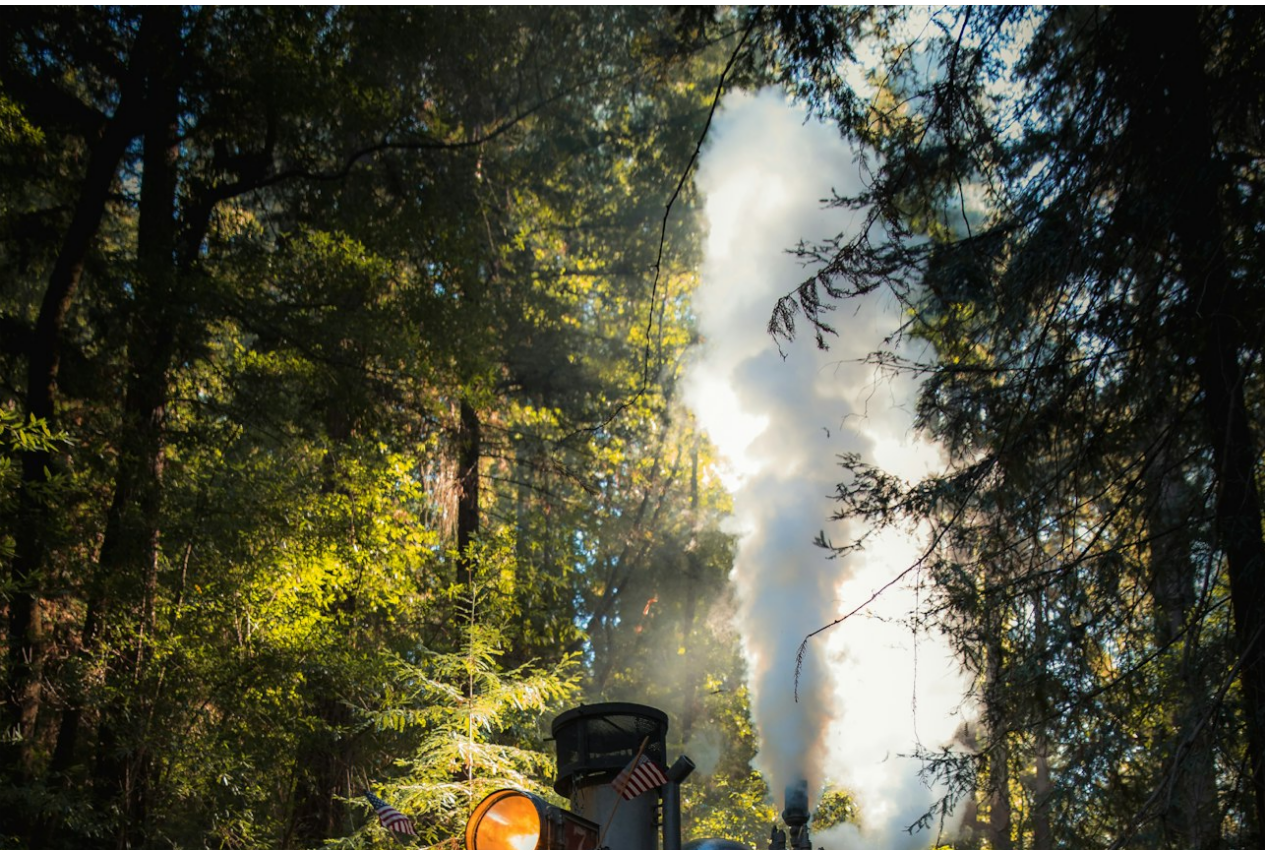 scroll, scrollTop: 510, scrollLeft: 0, axis: vertical 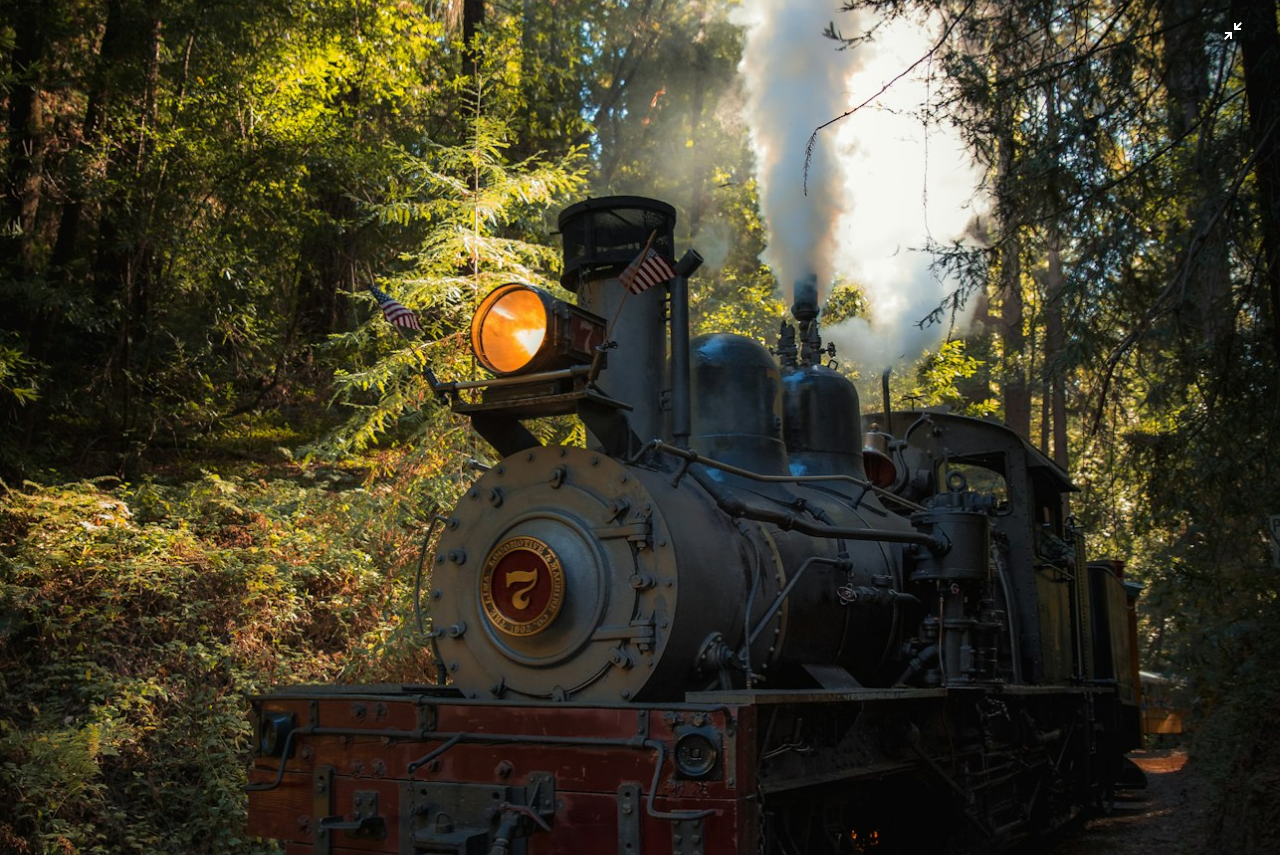 click at bounding box center [640, 449] 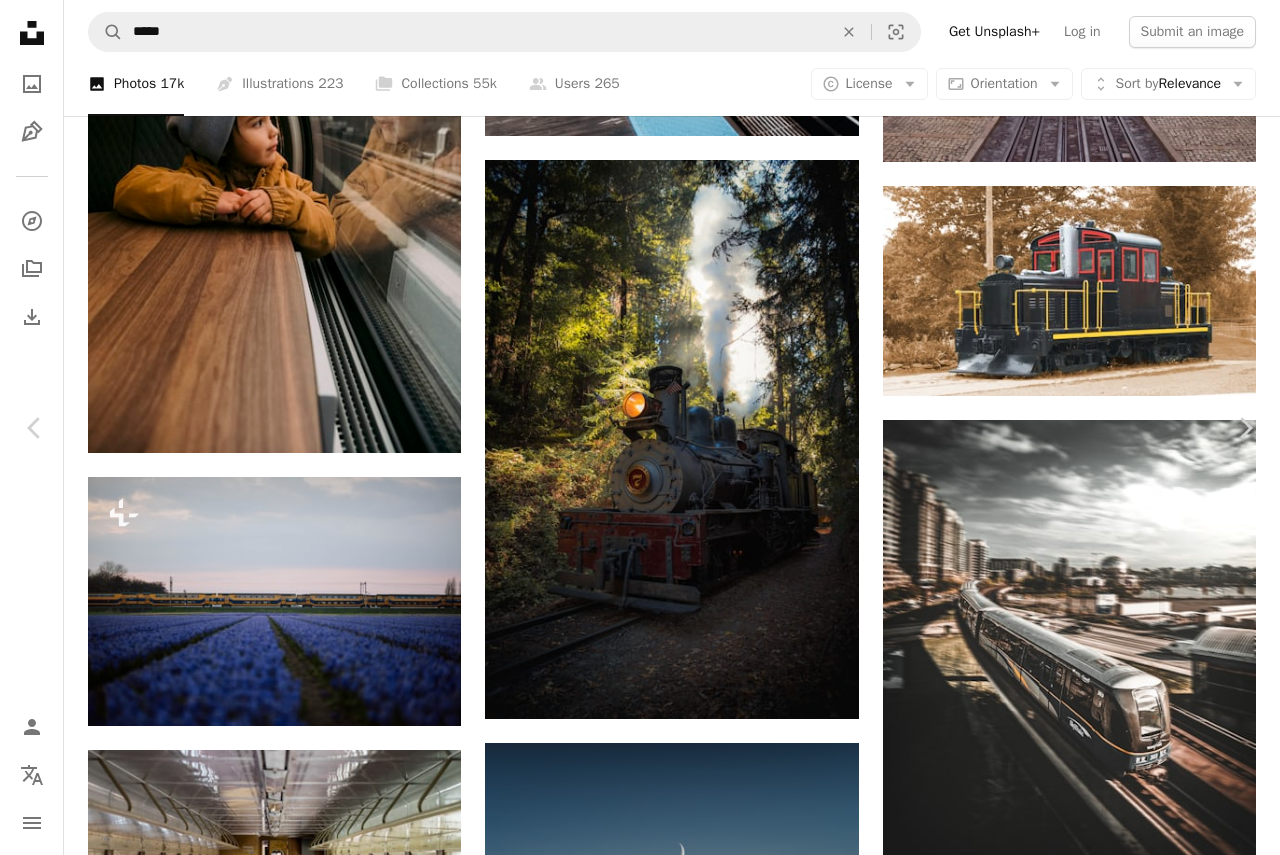 click on "Download free" at bounding box center [1081, 4868] 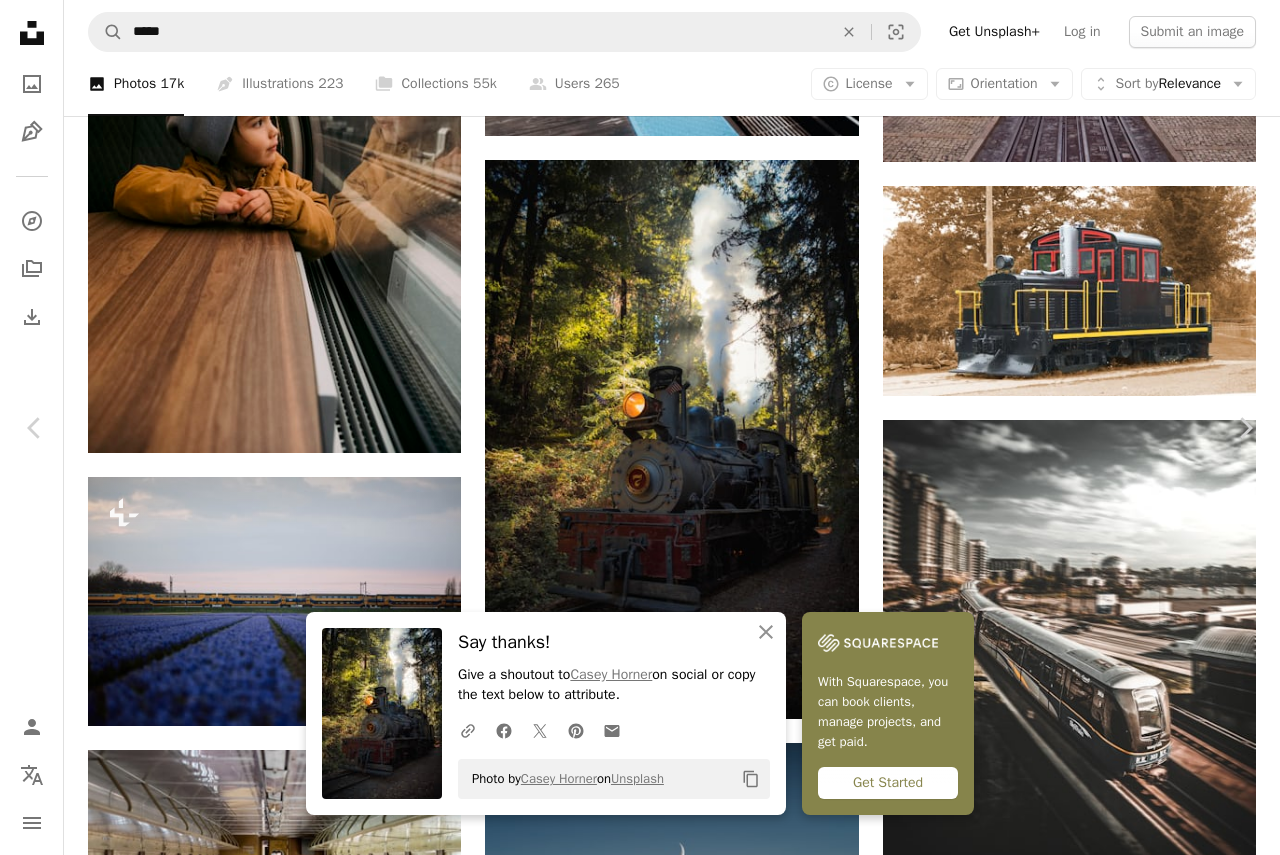 click on "An X shape" at bounding box center [20, 20] 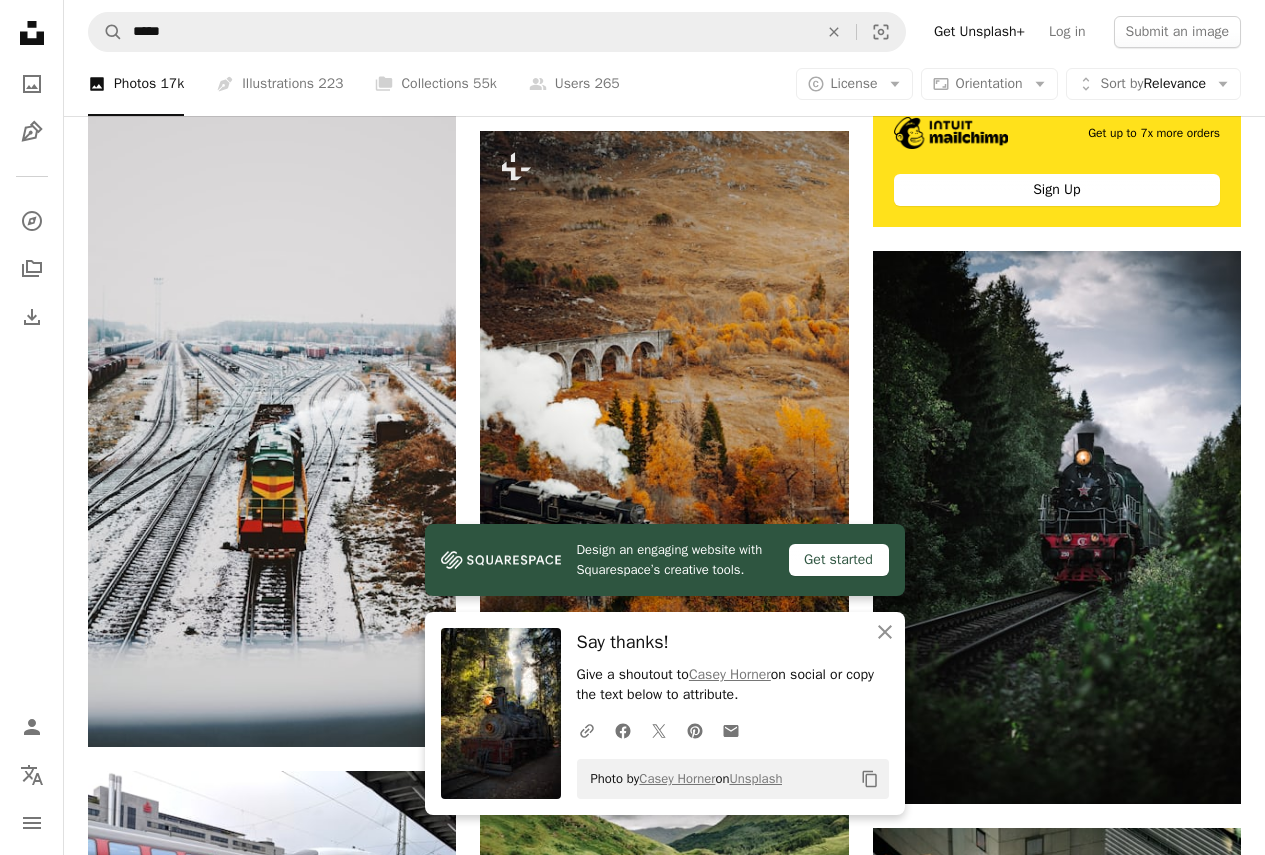 scroll, scrollTop: 8616, scrollLeft: 0, axis: vertical 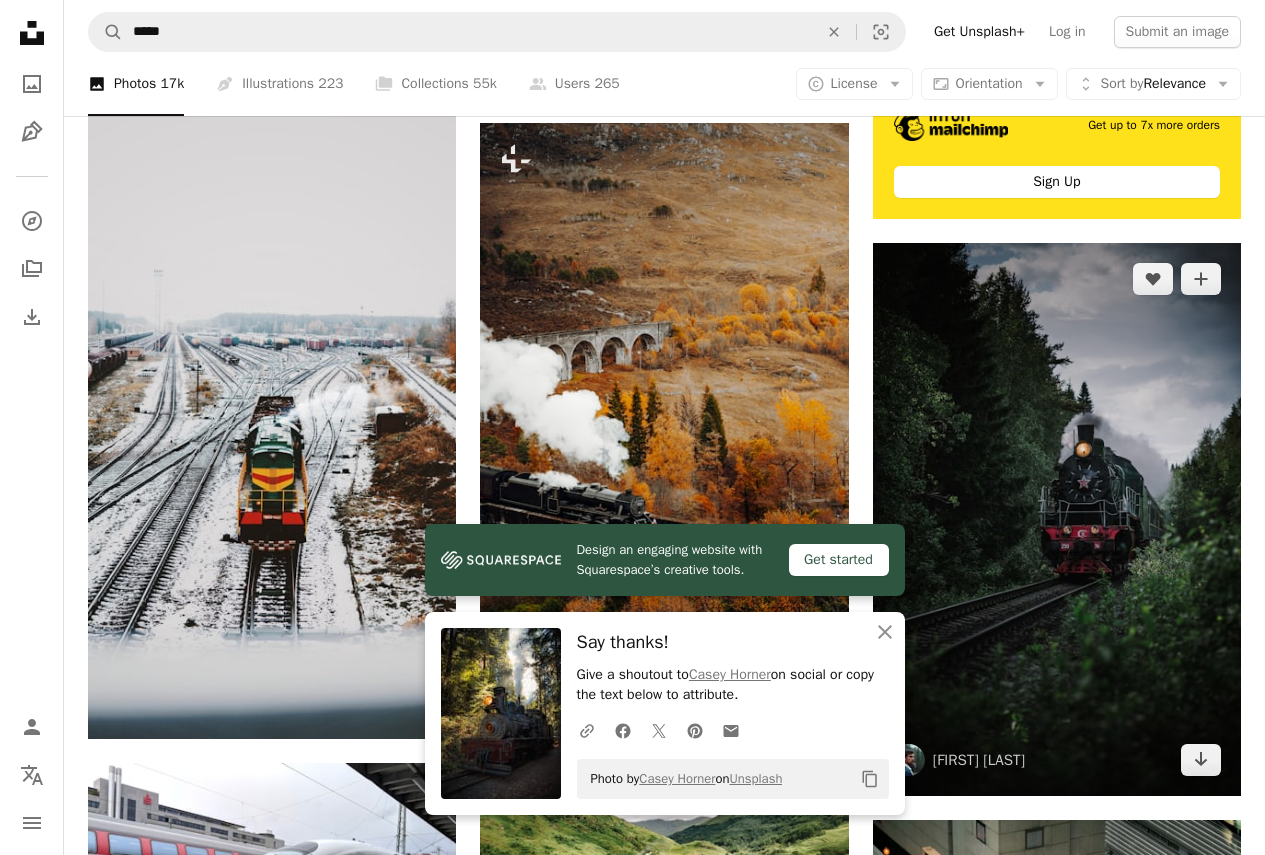 click at bounding box center (1057, 519) 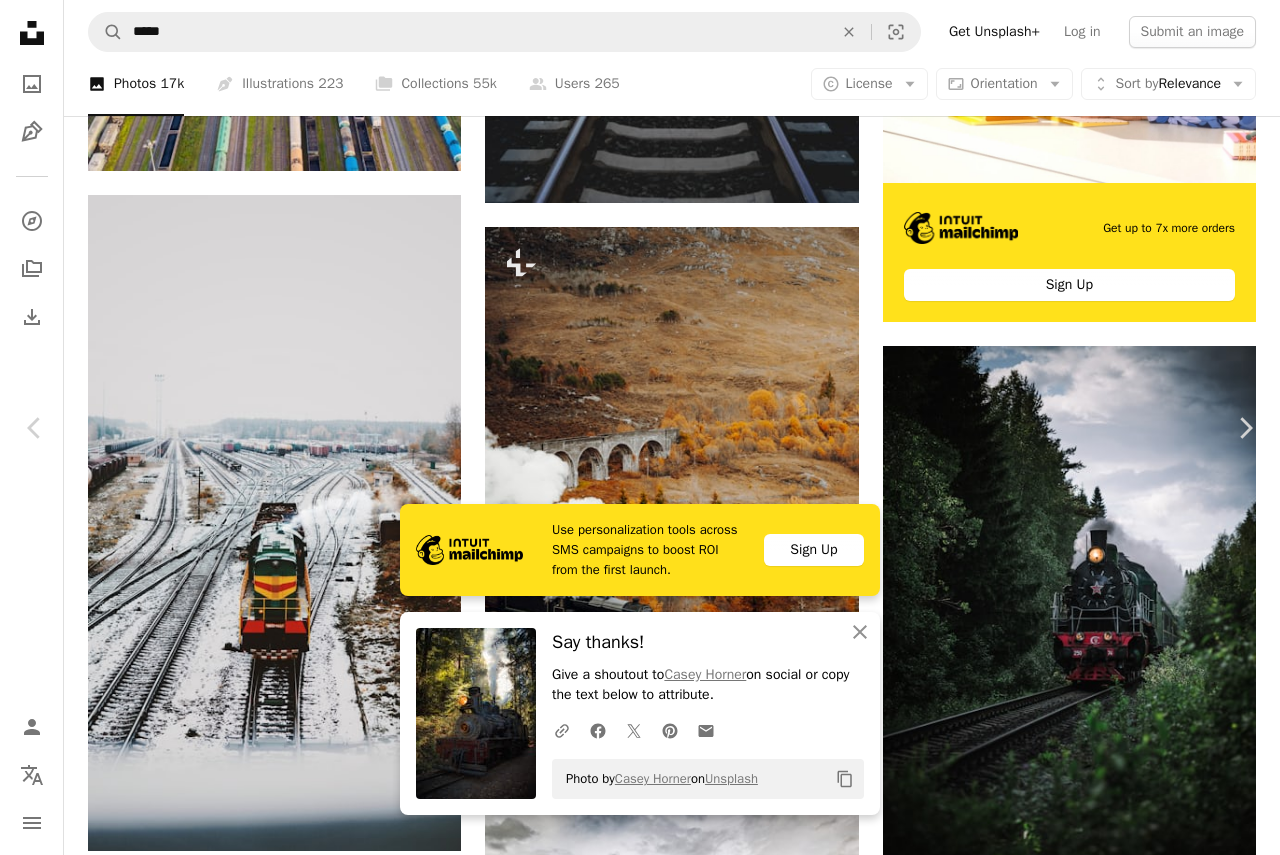 click on "Download free" at bounding box center [1081, 3767] 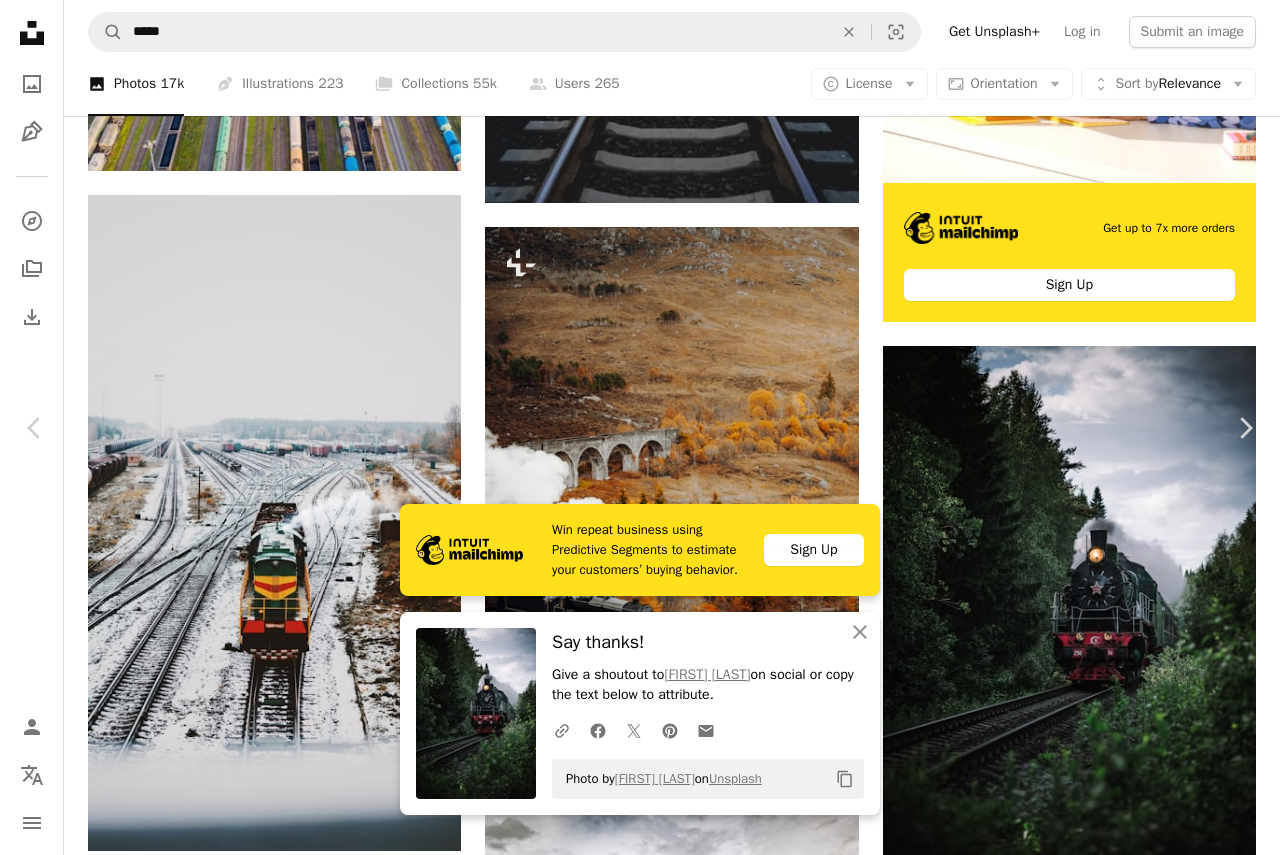 click on "[FIRST] [LAST] [USERNAME]" at bounding box center [632, 3767] 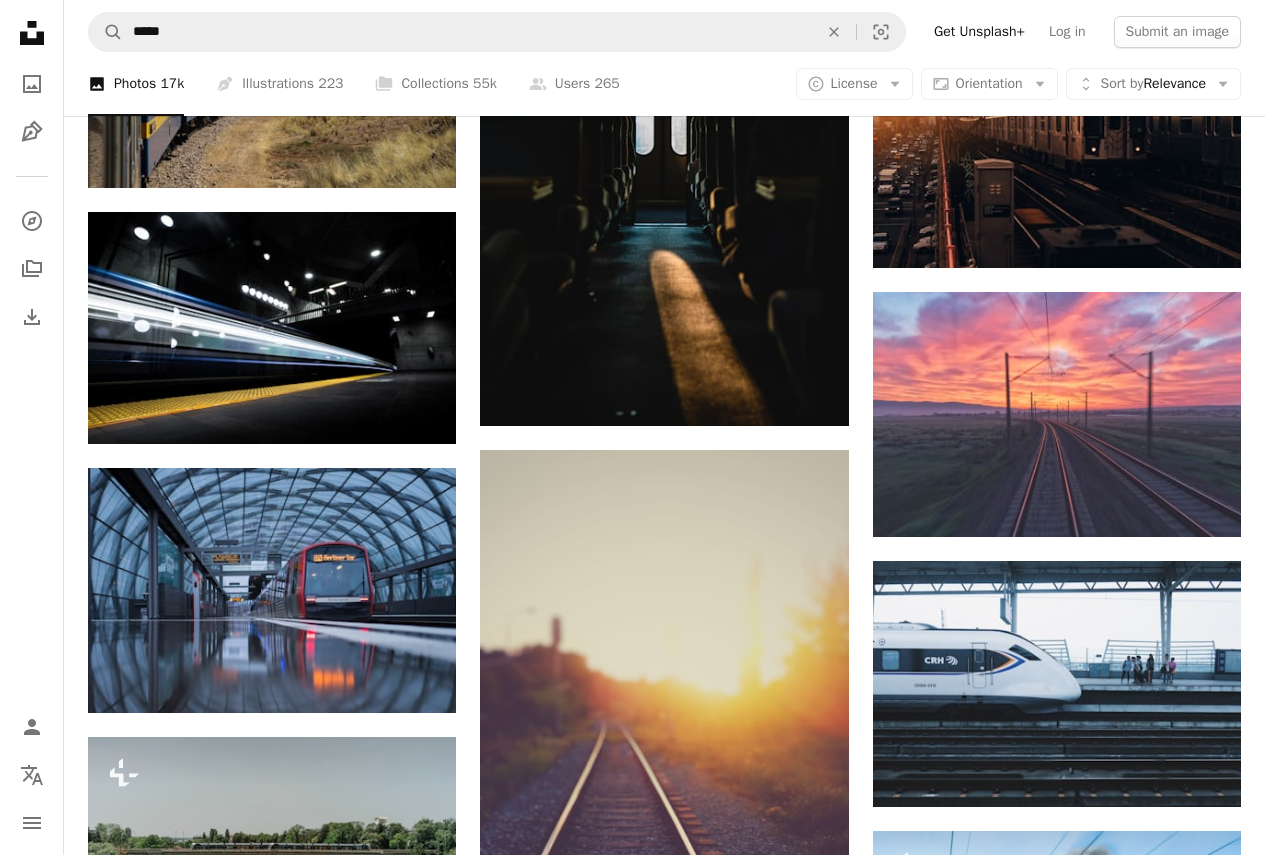 scroll, scrollTop: 12716, scrollLeft: 0, axis: vertical 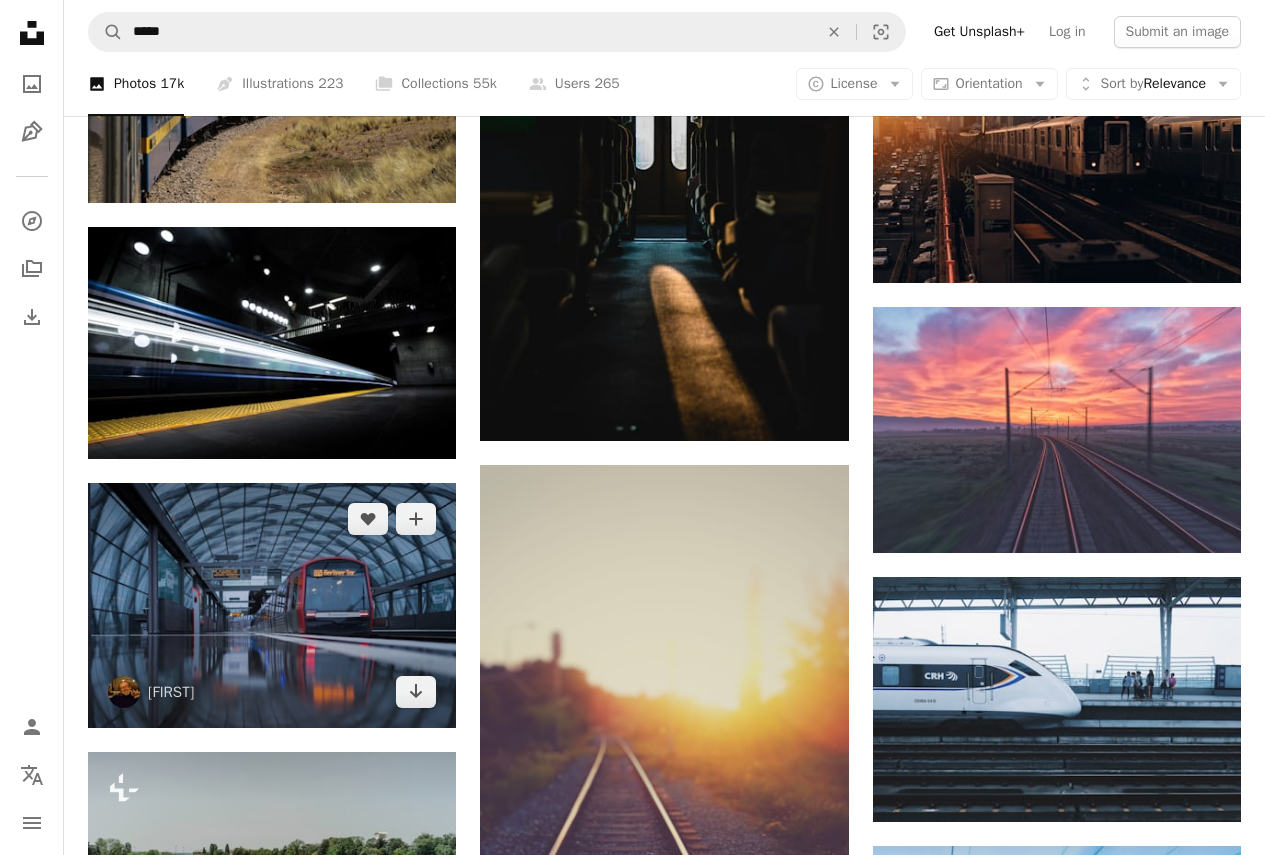 click at bounding box center (272, 606) 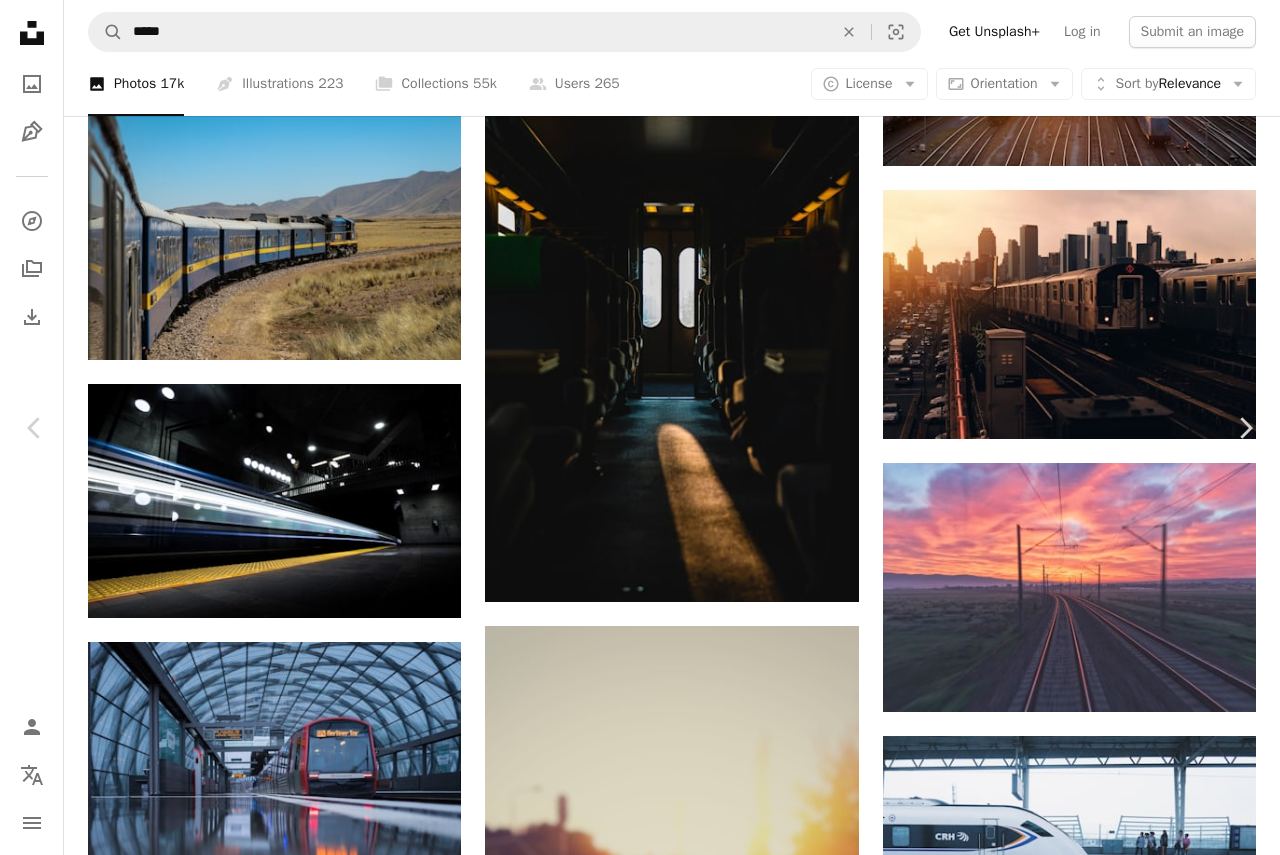 click on "Chevron down" 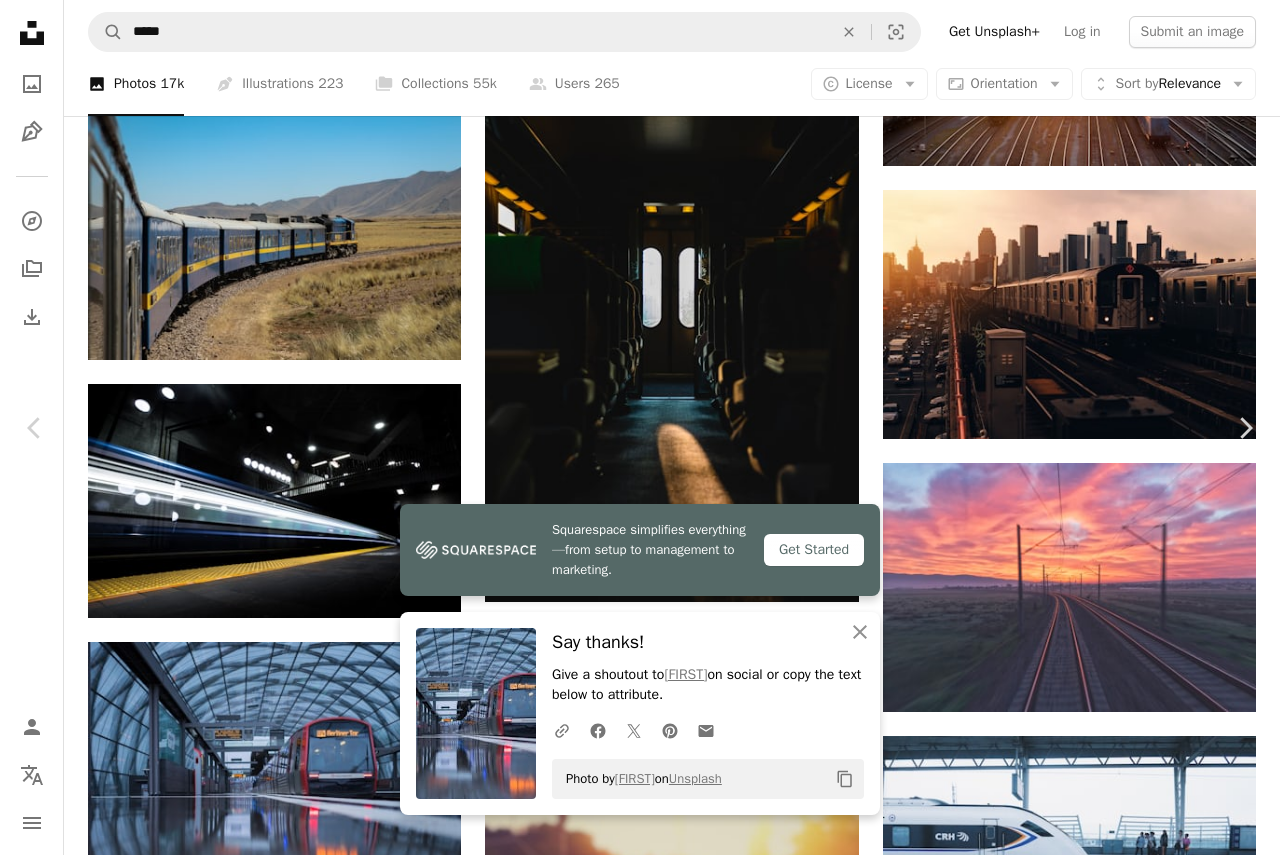 click on "Say thanks! Give a shoutout to  [FIRST]  on social or copy the text below to attribute. A URL sharing icon (chains) Facebook icon X (formerly Twitter) icon Pinterest icon An envelope Photo by  [FIRST]  on  Unsplash
Copy content [FIRST] [USERNAME] A heart A plus sign Edit image   Plus sign for Unsplash+ Download free Chevron down Zoom in Views 1,218,383 Downloads 11,320 Featured in Photos A forward-right arrow Share Info icon Info More Actions A map marker [CITY], [CITY], [COUNTRY] Calendar outlined Published on  [DATE] Camera SONY, ILCE-7M2 Safety Free to use under the  Unsplash License city future urban subway hamburg hafencity train lighting vehicle germany bus transportation floor train station terminal Free pictures Browse premium related images on iStock  |  Save 20% with code UNSPLASH20 View more on iStock  ↗ Related images A heart A heart" at bounding box center (640, 4326) 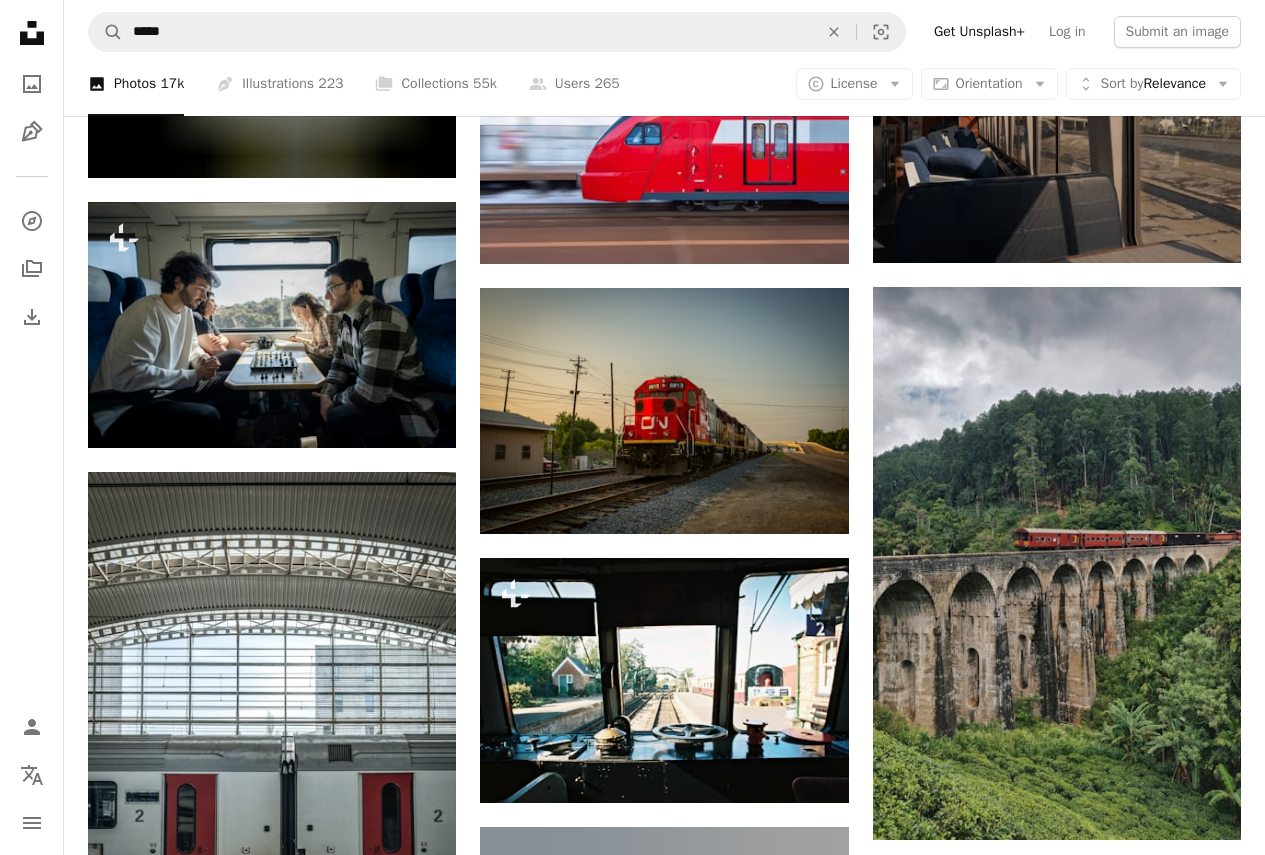scroll, scrollTop: 14416, scrollLeft: 0, axis: vertical 